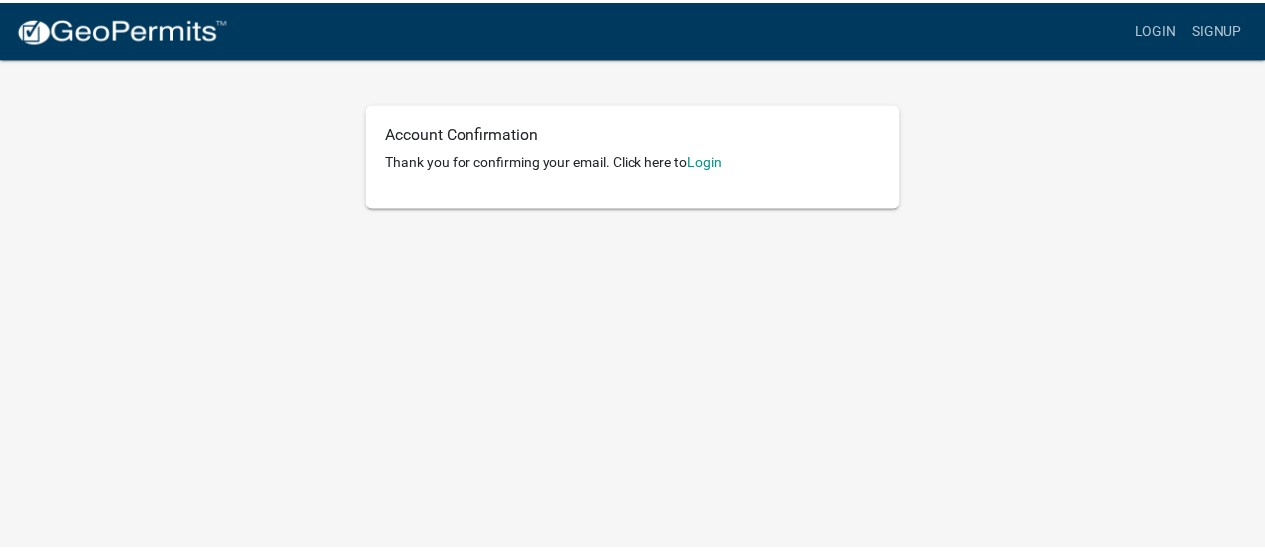 scroll, scrollTop: 0, scrollLeft: 0, axis: both 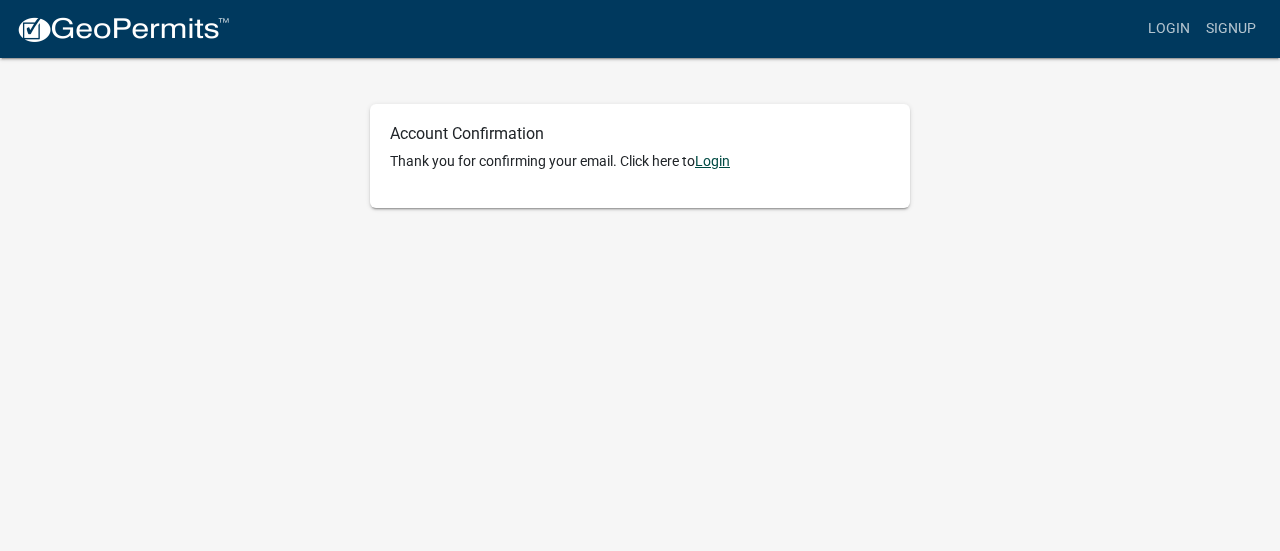 click on "Login" 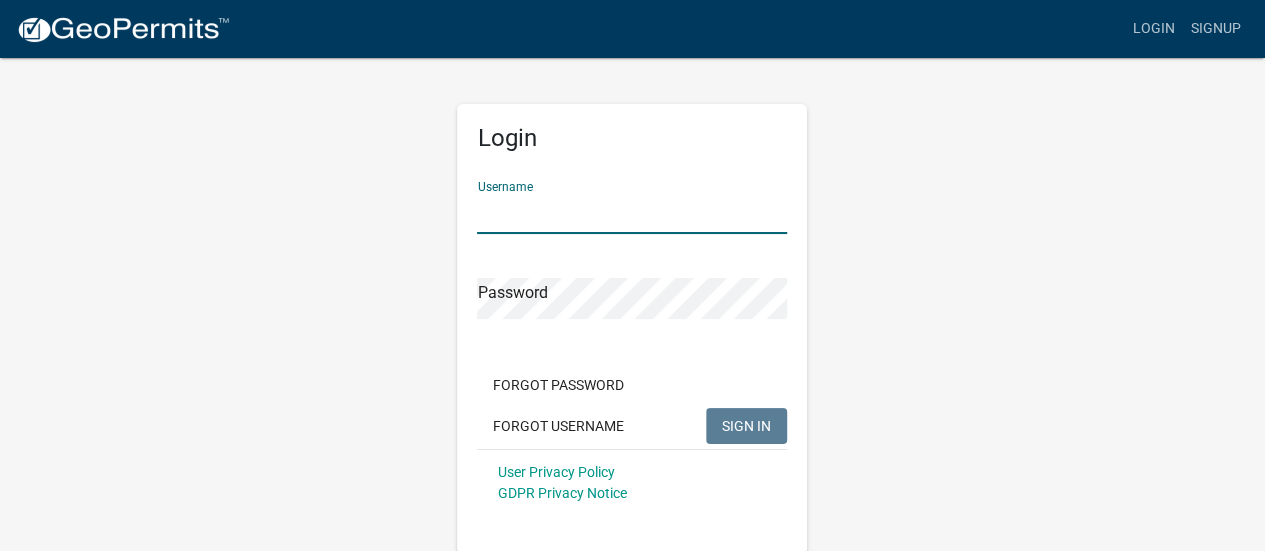 click on "Username" at bounding box center (632, 213) 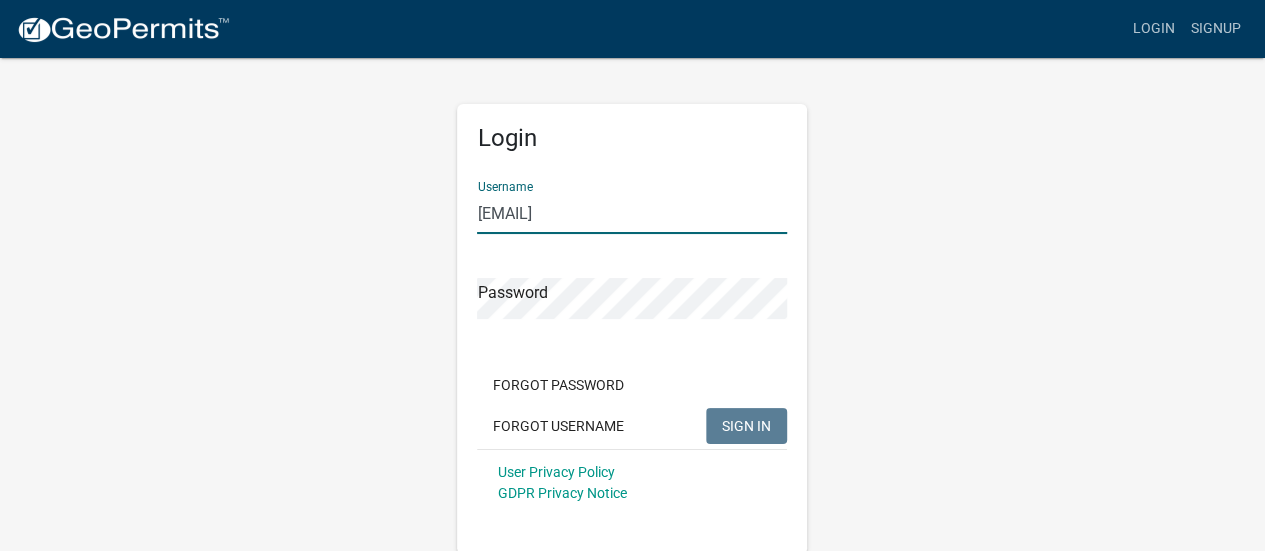type on "[EMAIL]" 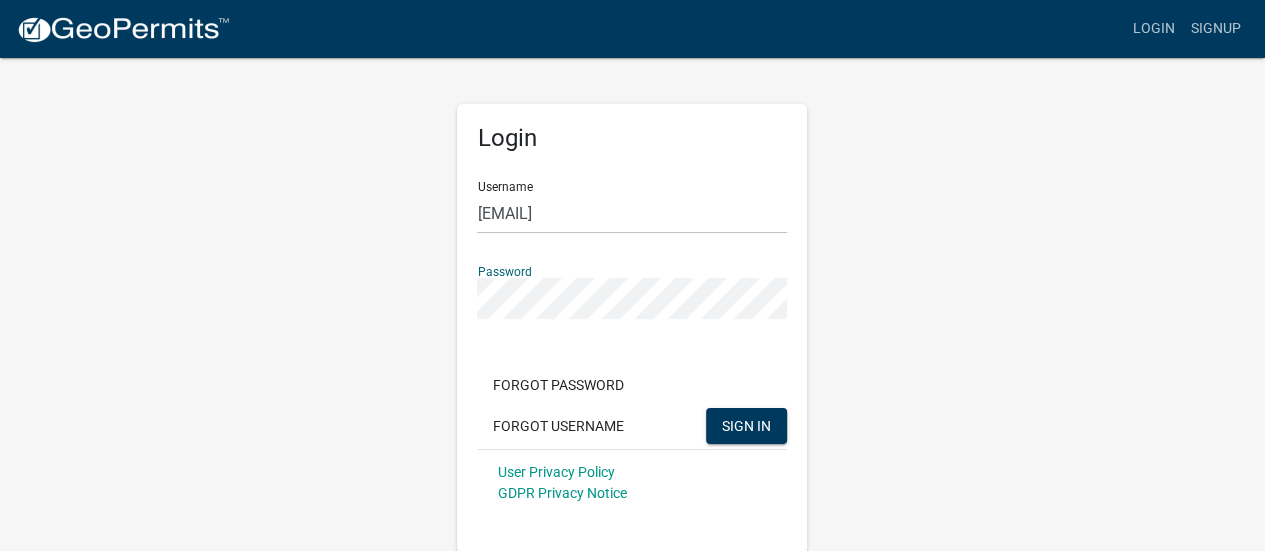 click on "SIGN IN" 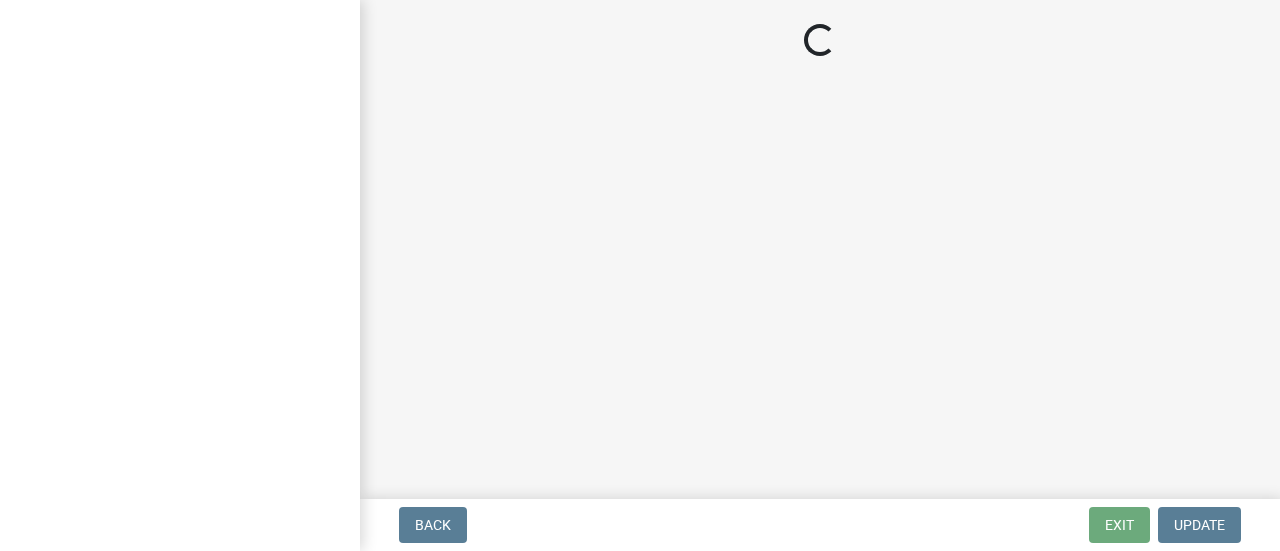scroll, scrollTop: 0, scrollLeft: 0, axis: both 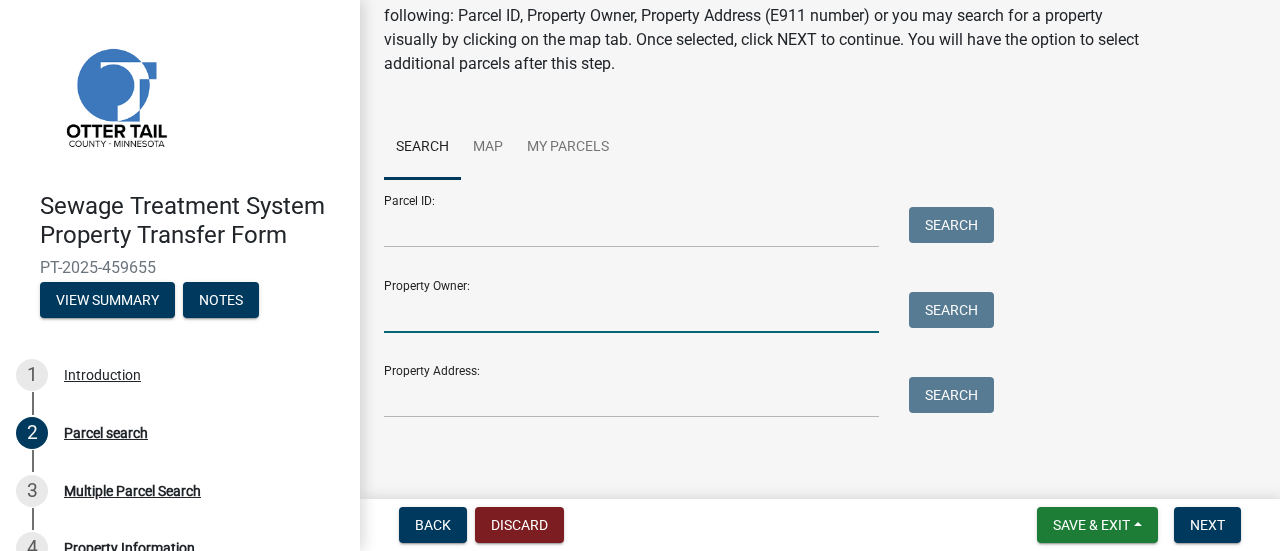 click on "Property Owner:" at bounding box center (631, 312) 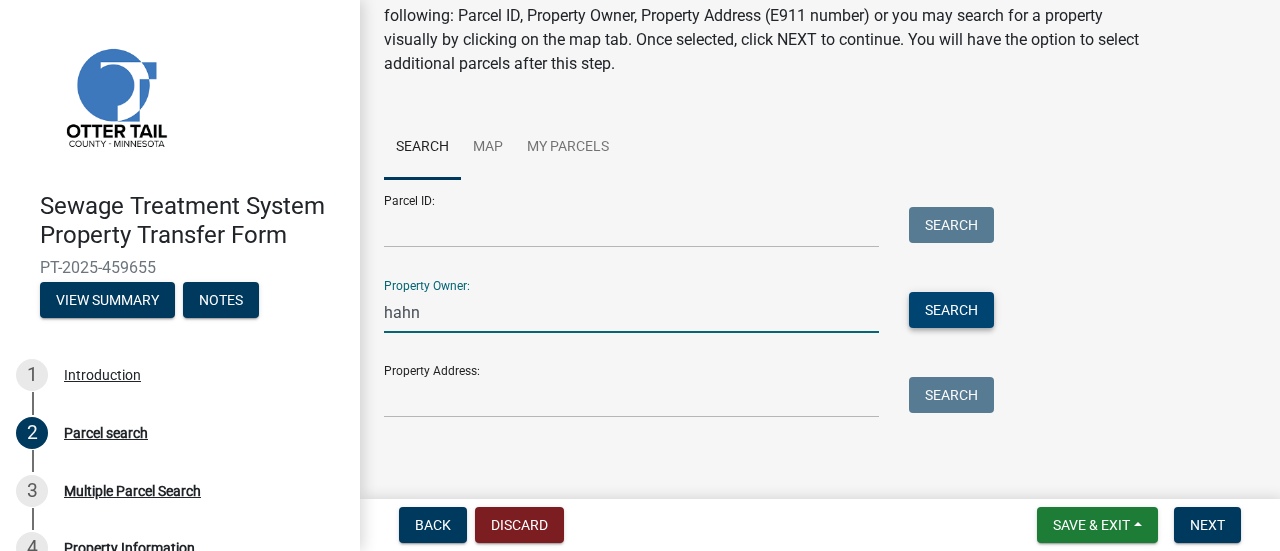 type on "hahn" 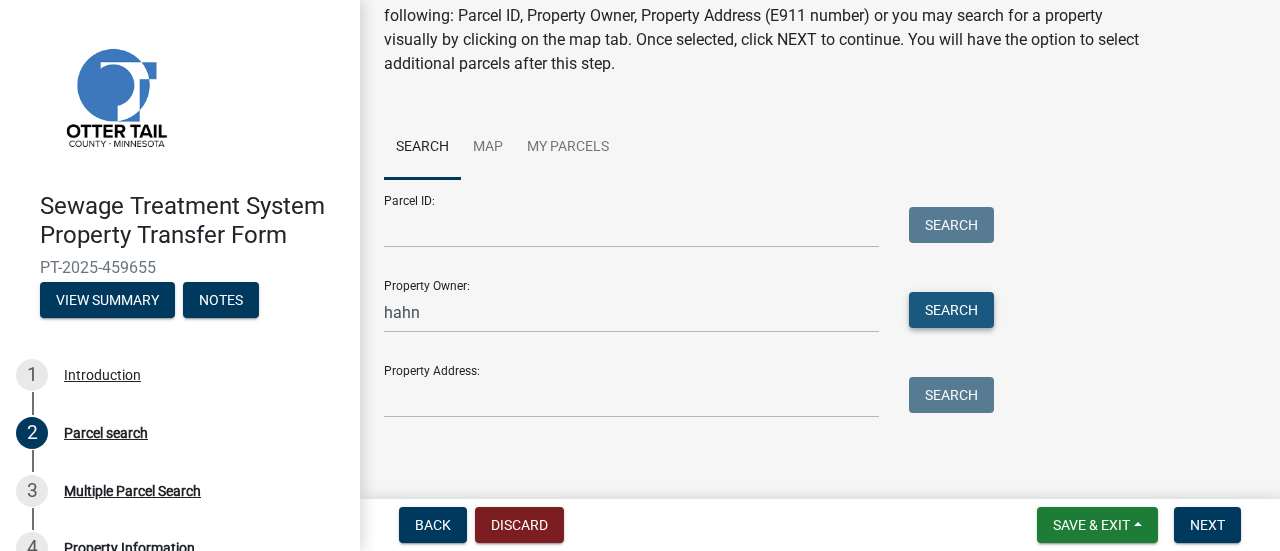 click on "Search" at bounding box center (951, 310) 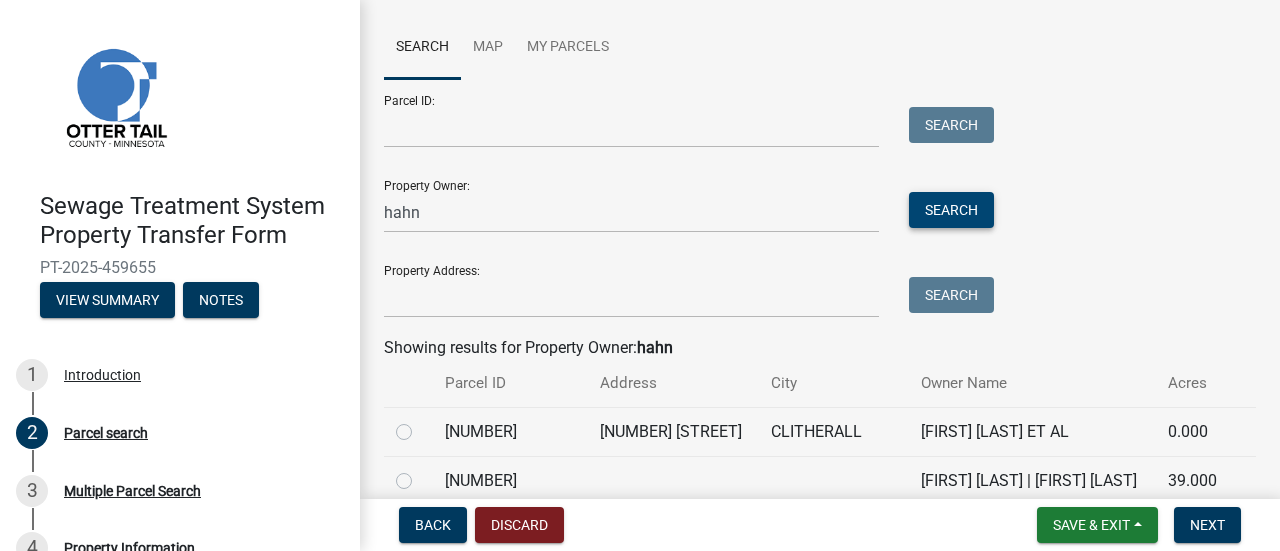 scroll, scrollTop: 300, scrollLeft: 0, axis: vertical 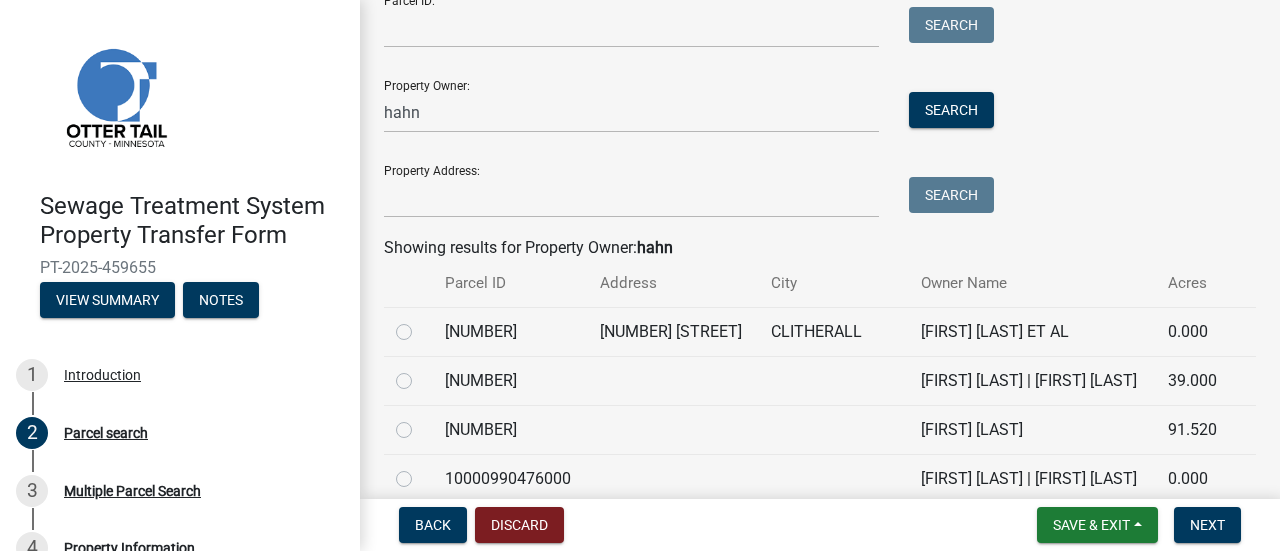 click 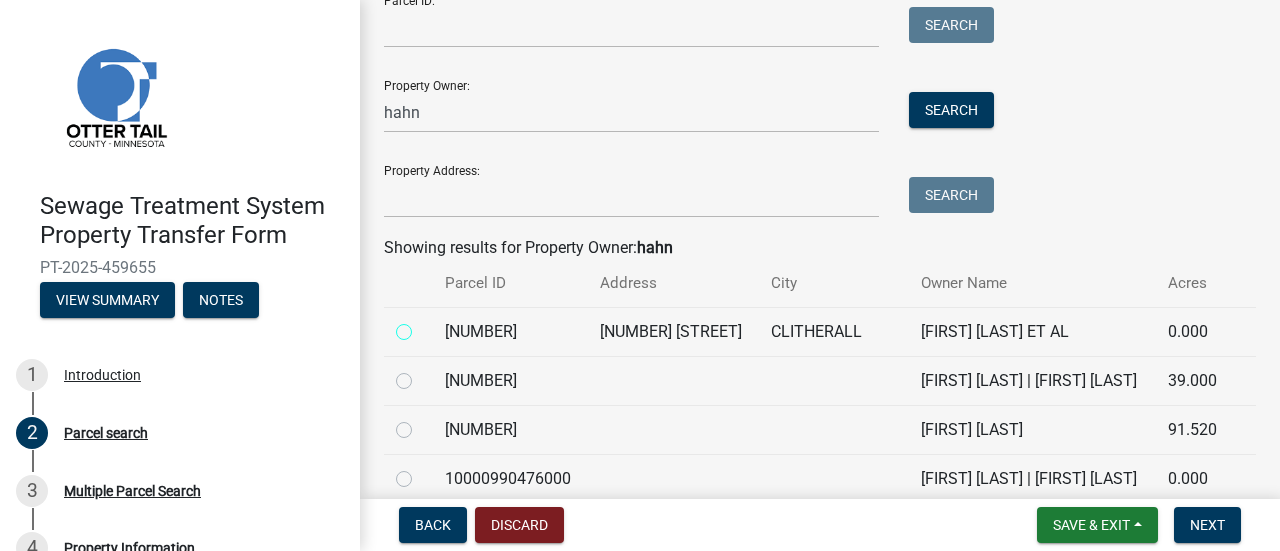 click at bounding box center [426, 326] 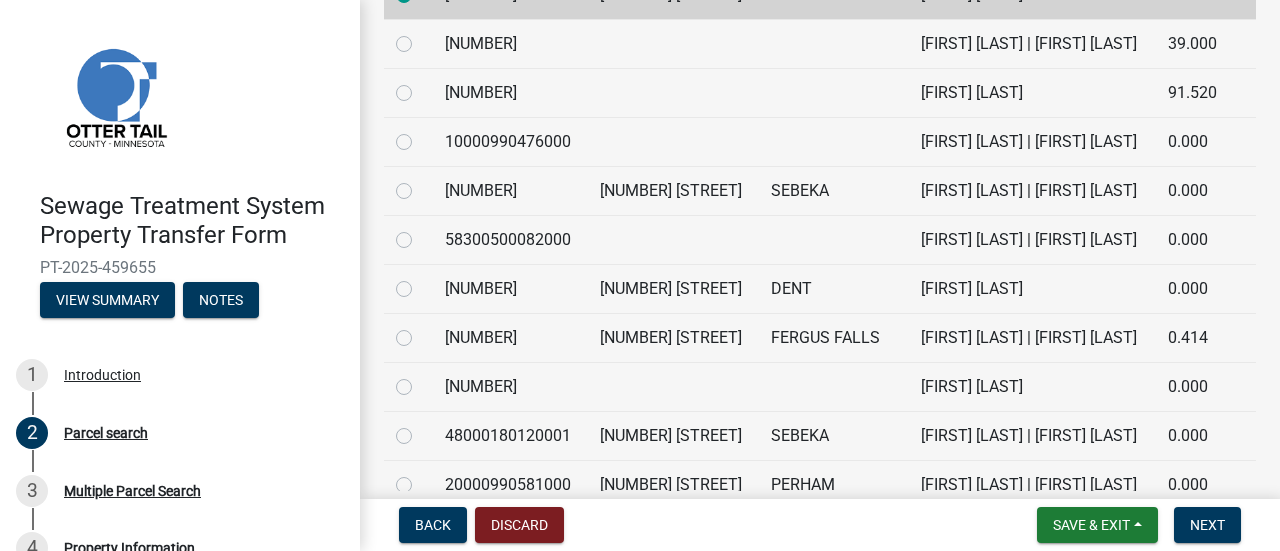 scroll, scrollTop: 537, scrollLeft: 0, axis: vertical 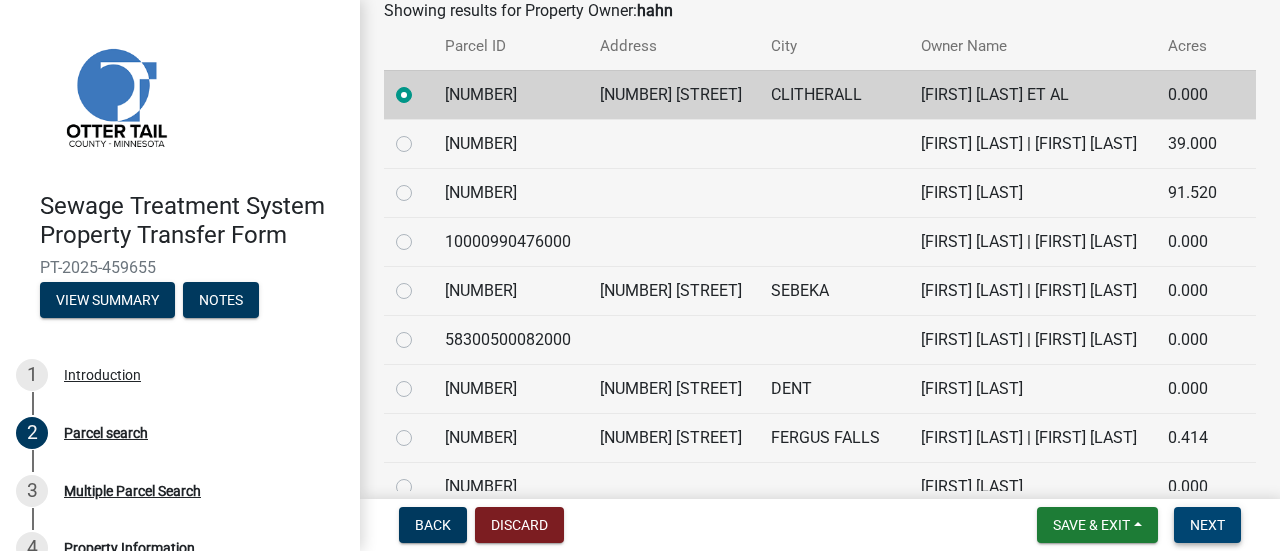 click on "Next" at bounding box center (1207, 525) 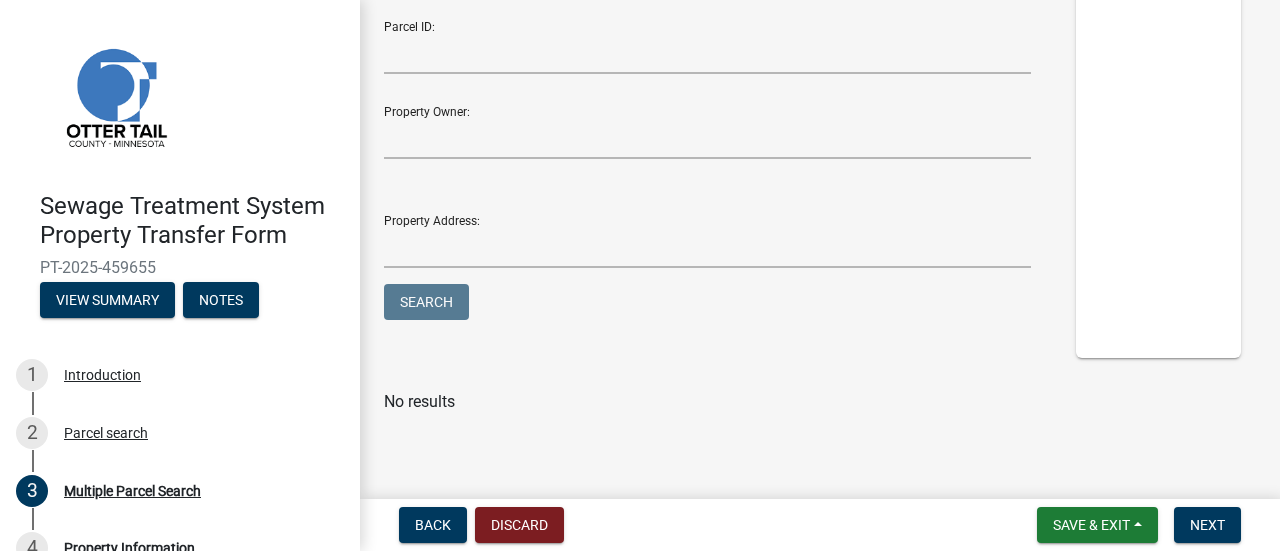 scroll, scrollTop: 0, scrollLeft: 0, axis: both 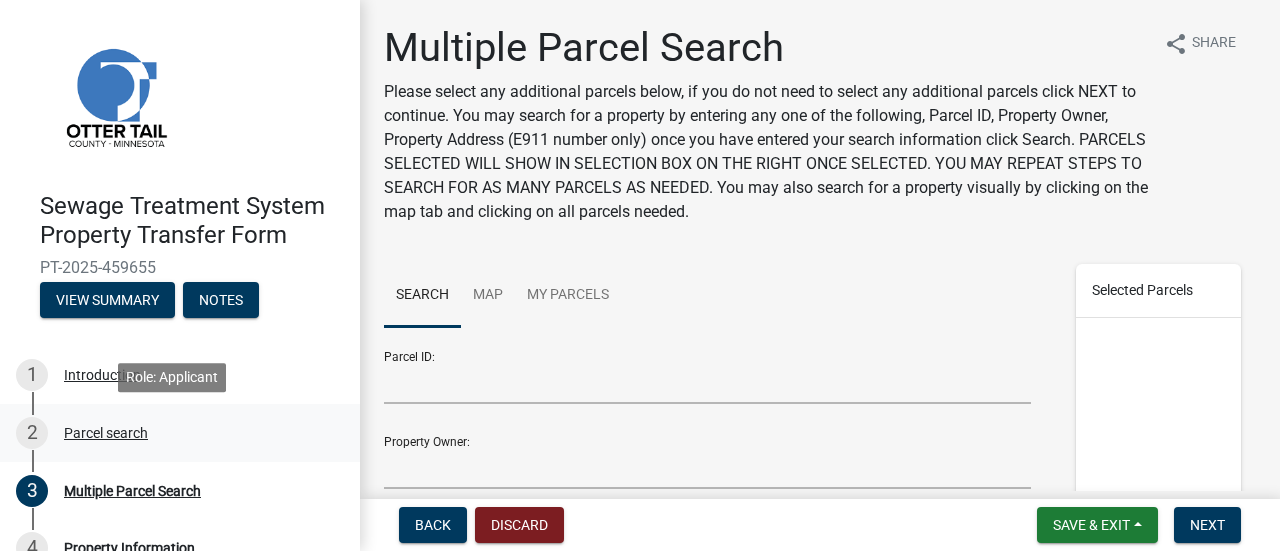 click on "Parcel search" at bounding box center (106, 433) 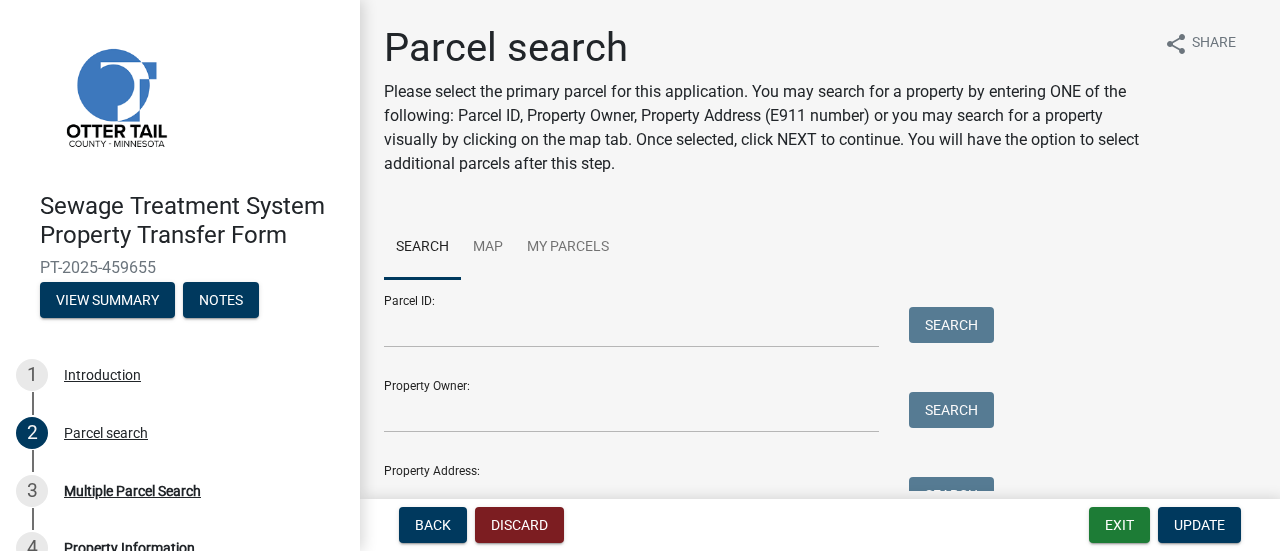 scroll, scrollTop: 218, scrollLeft: 0, axis: vertical 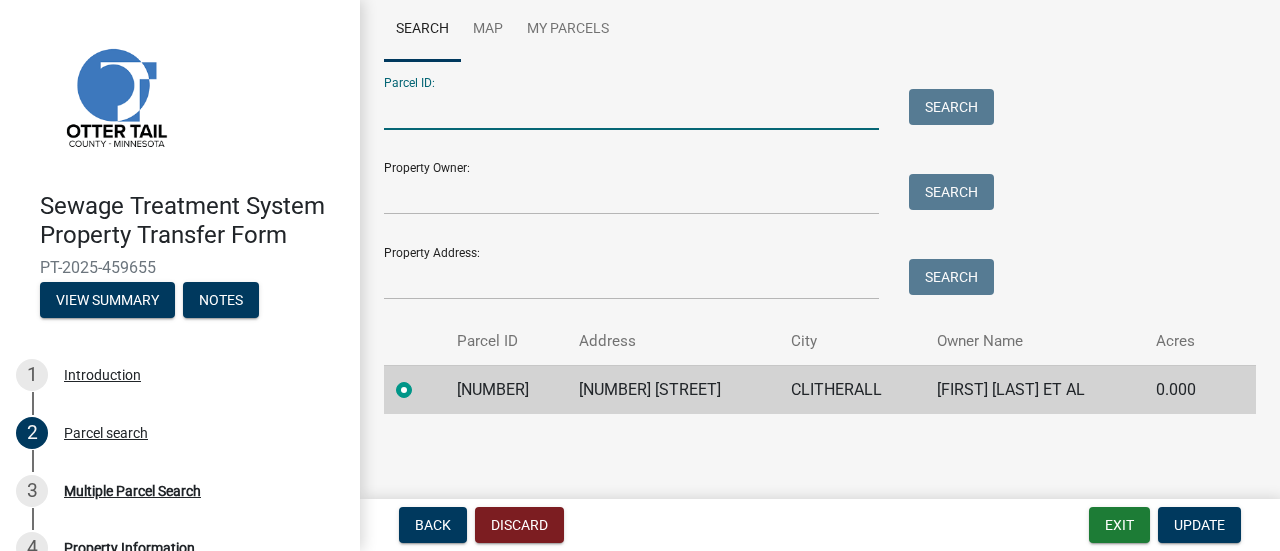 click on "Parcel ID:" at bounding box center [631, 109] 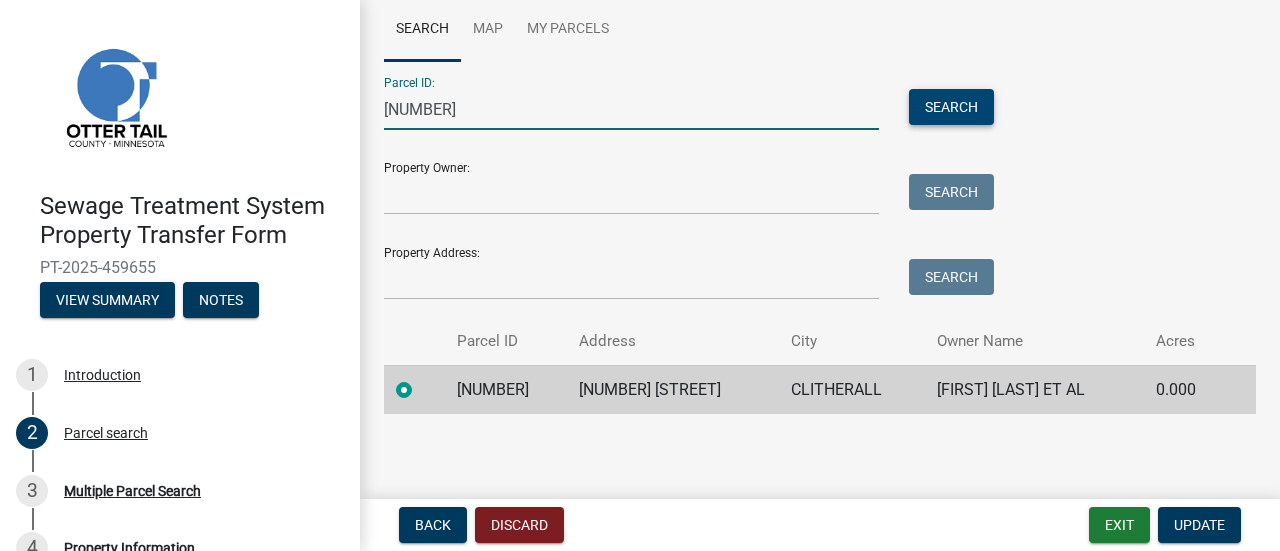 type on "[NUMBER]" 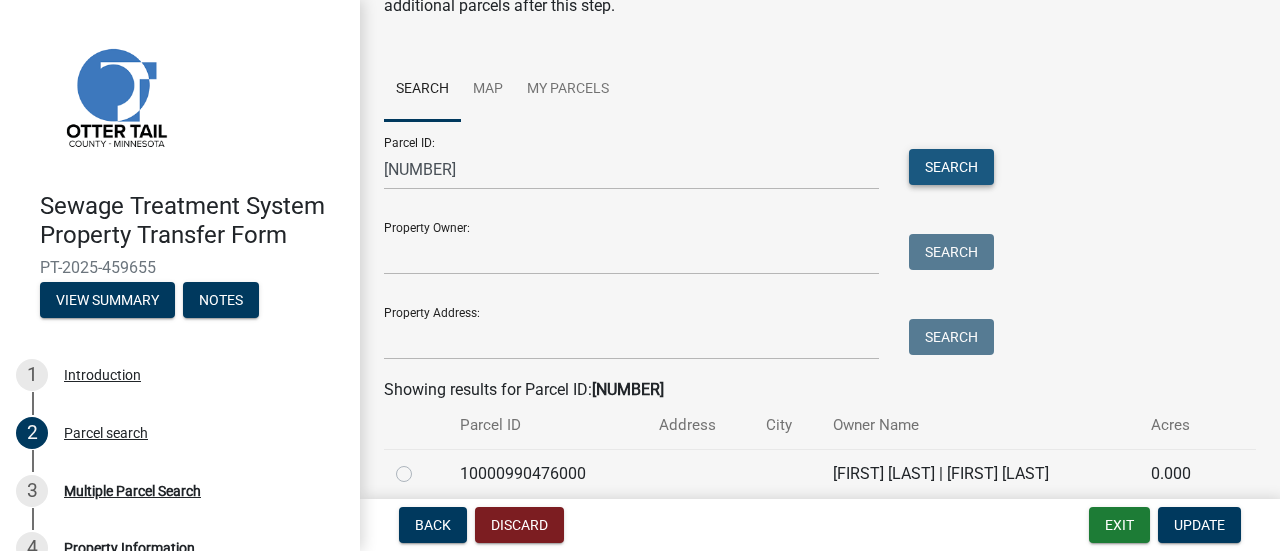 scroll, scrollTop: 218, scrollLeft: 0, axis: vertical 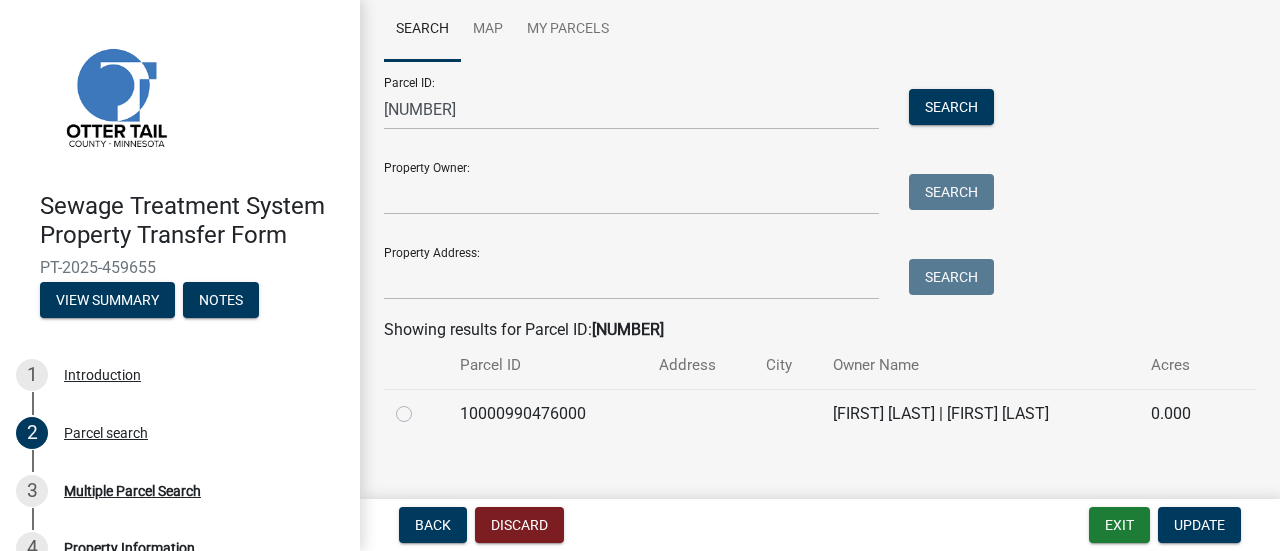 click 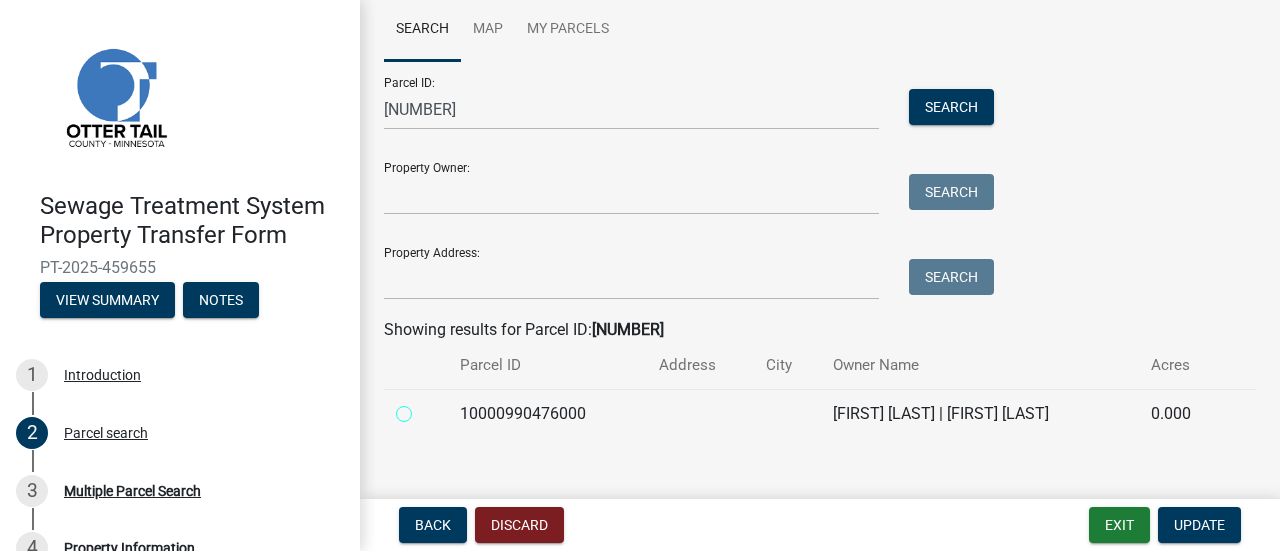 click at bounding box center [426, 408] 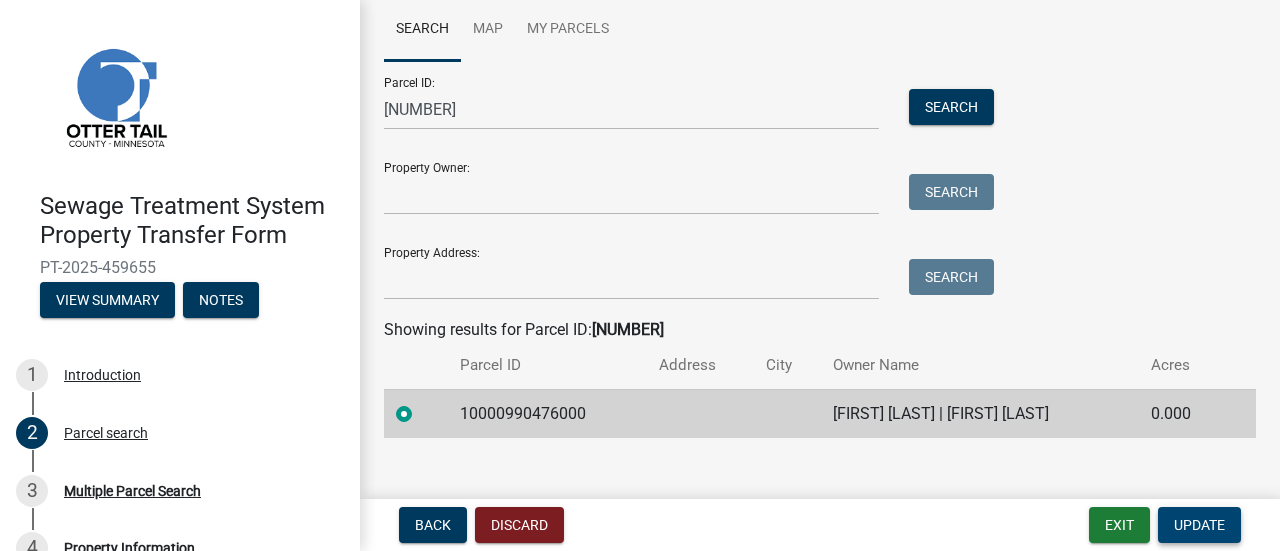 click on "Update" at bounding box center [1199, 525] 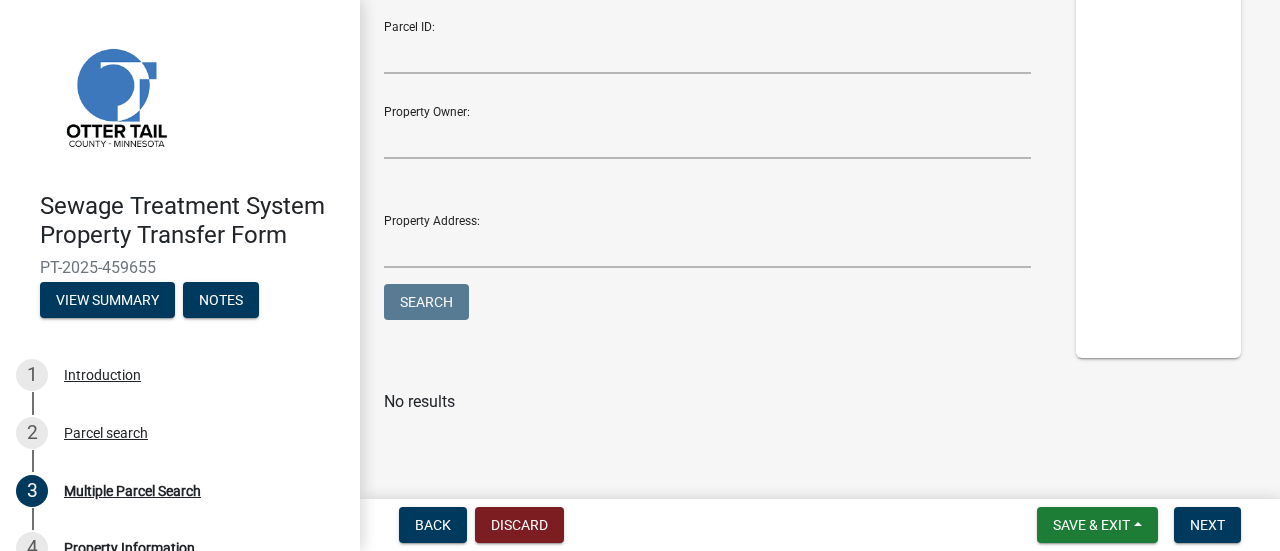 scroll, scrollTop: 30, scrollLeft: 0, axis: vertical 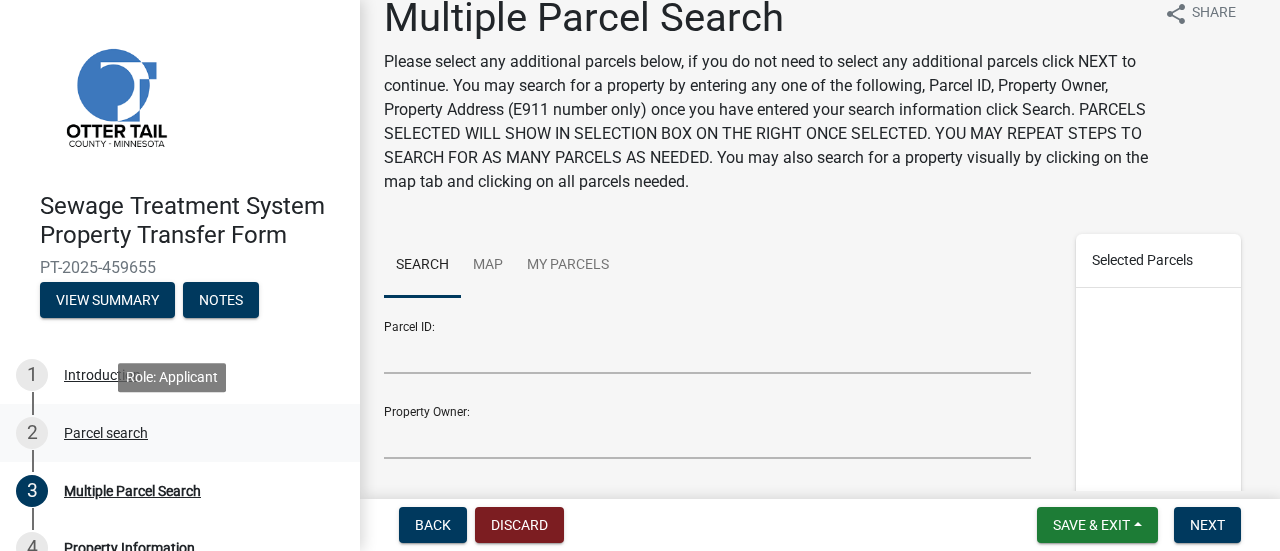 click on "Parcel search" at bounding box center [106, 433] 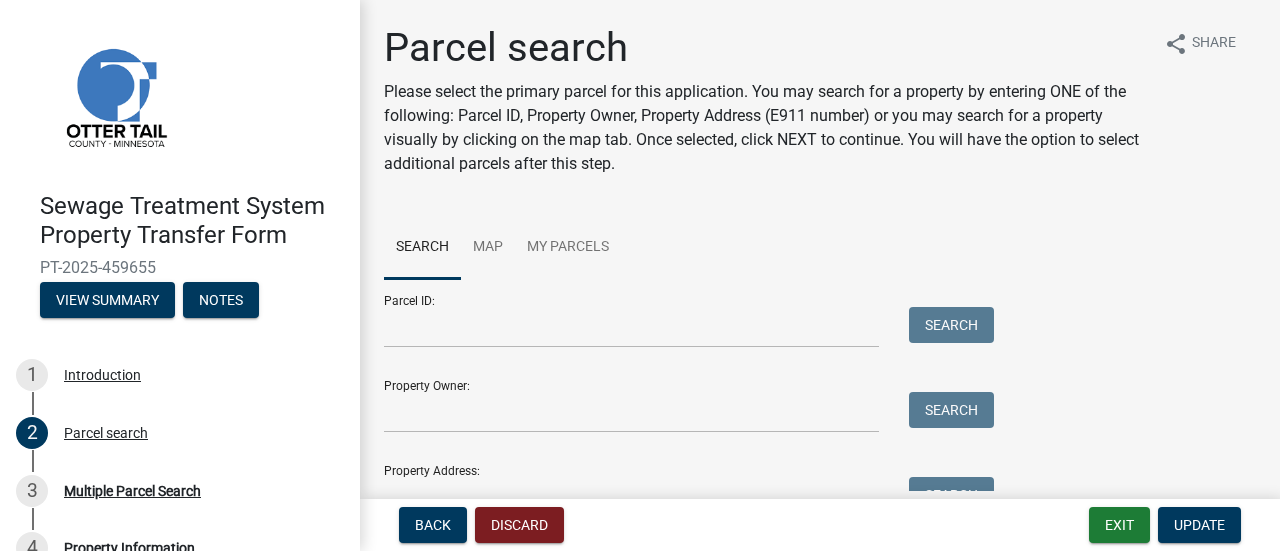scroll, scrollTop: 218, scrollLeft: 0, axis: vertical 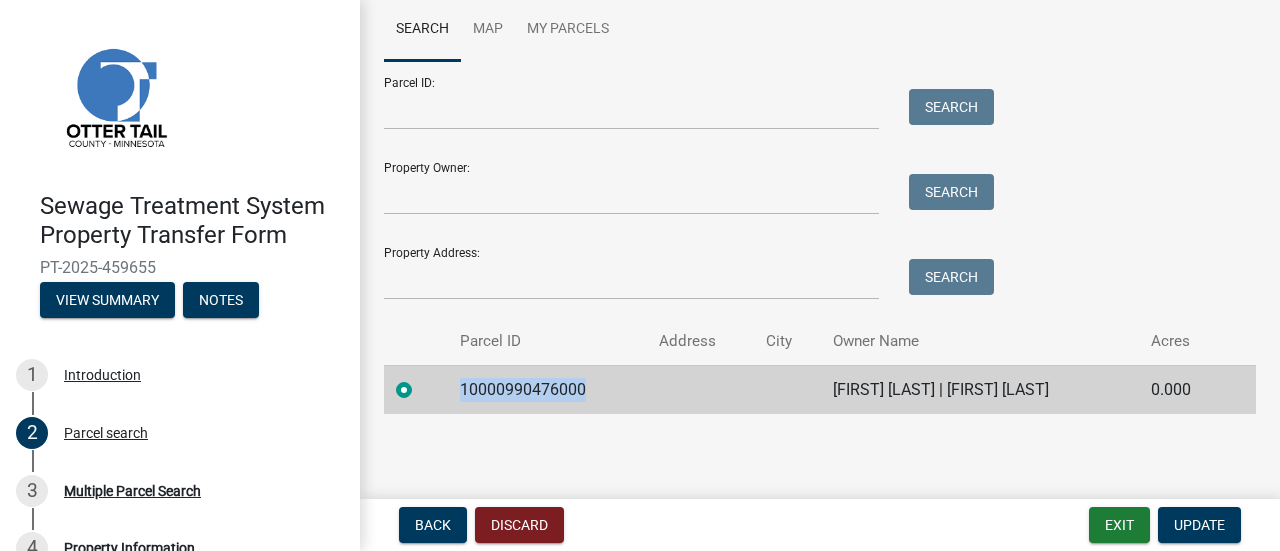 drag, startPoint x: 579, startPoint y: 391, endPoint x: 434, endPoint y: 391, distance: 145 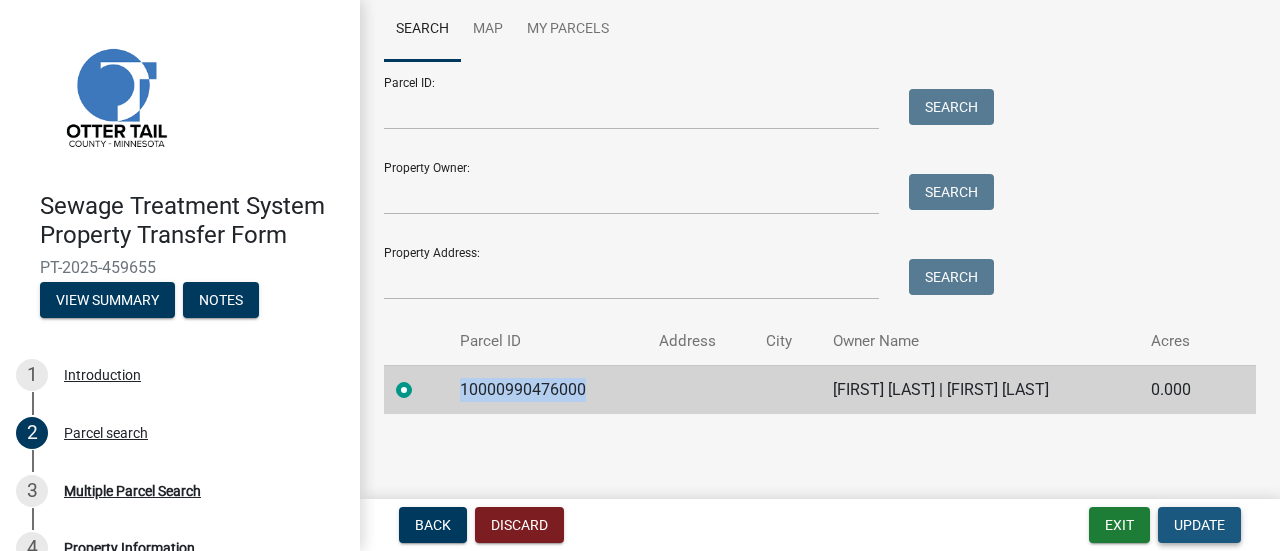 click on "Update" at bounding box center (1199, 525) 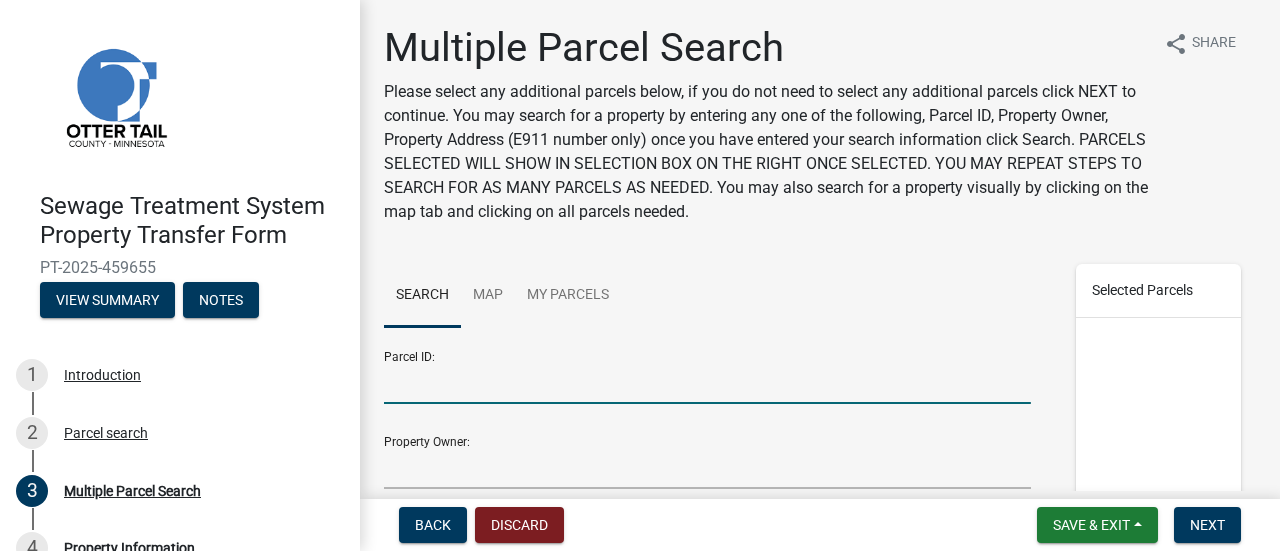 click on "Parcel ID:" at bounding box center [707, 383] 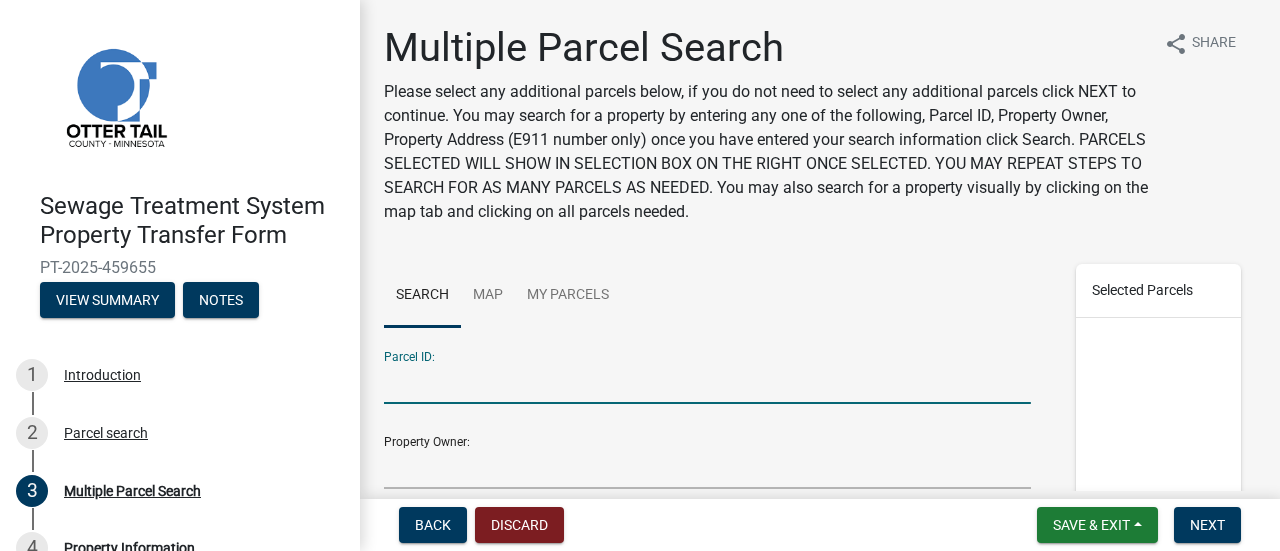 paste on "10000990476000" 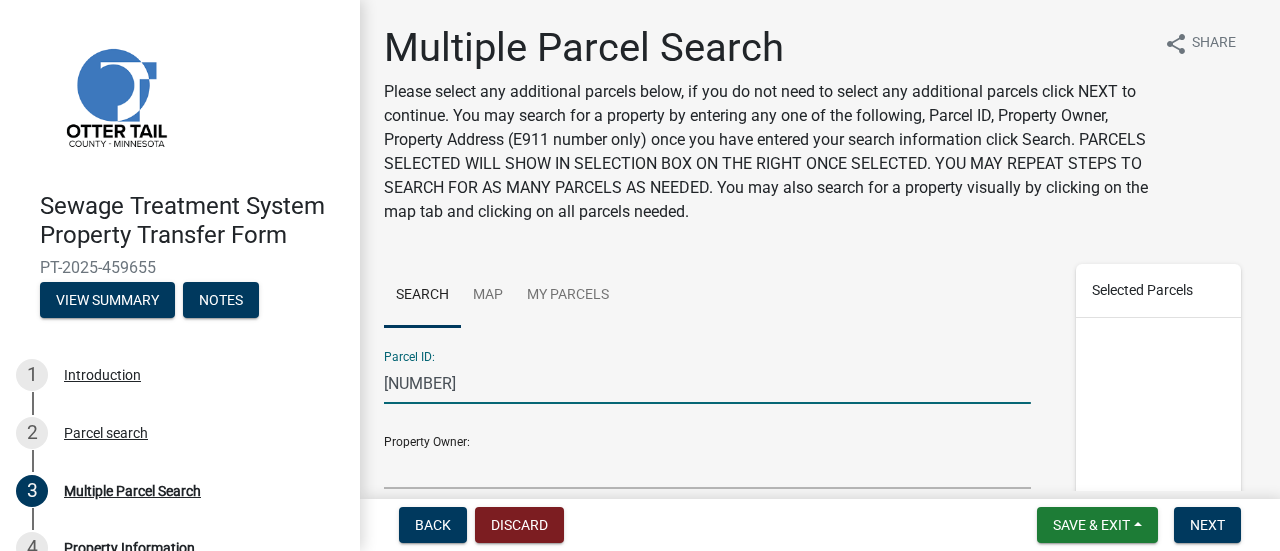 type on "[NUMBER]" 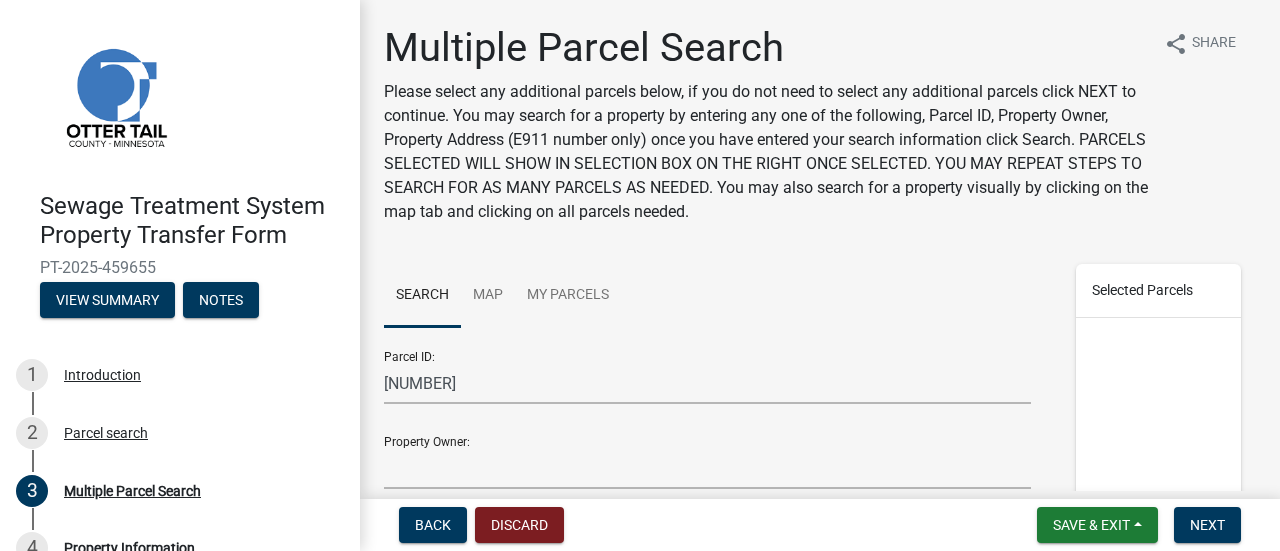scroll, scrollTop: 200, scrollLeft: 0, axis: vertical 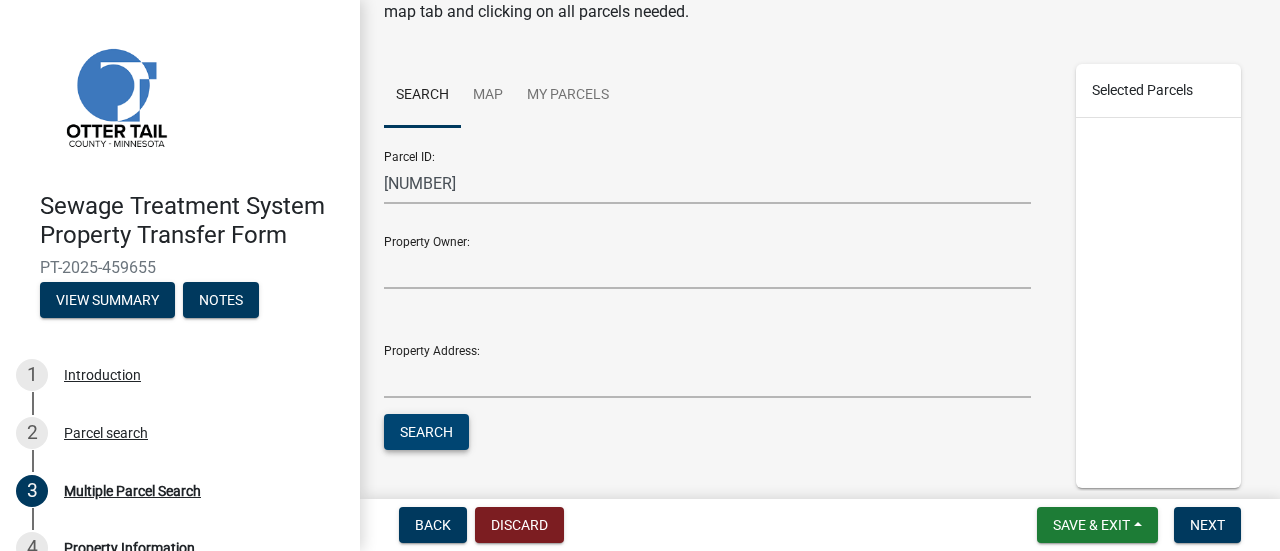 click on "Search" at bounding box center [426, 432] 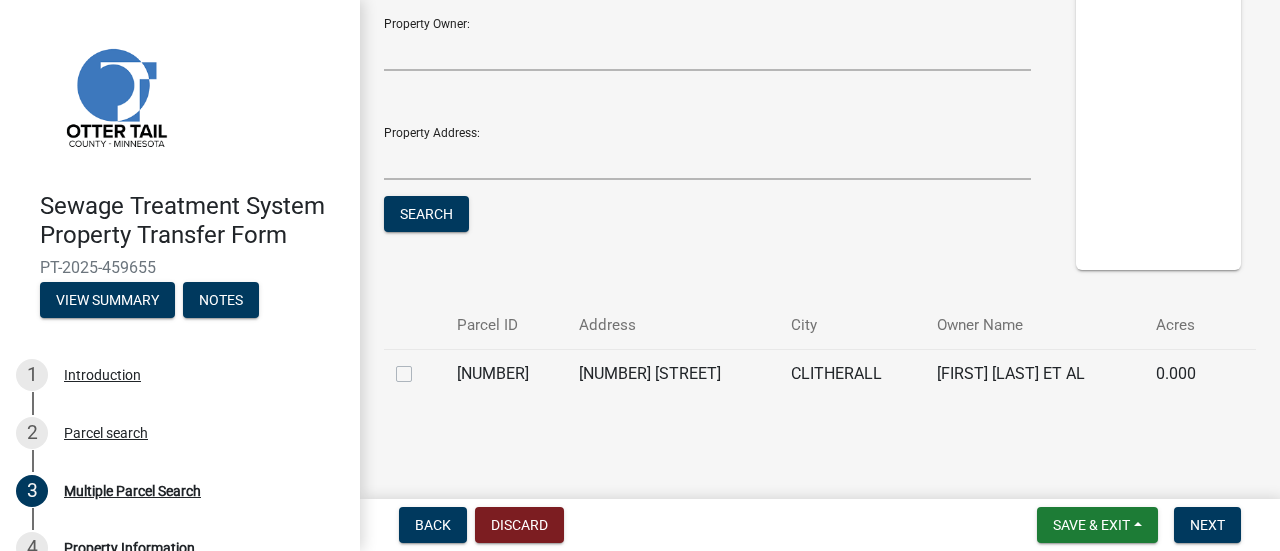 click 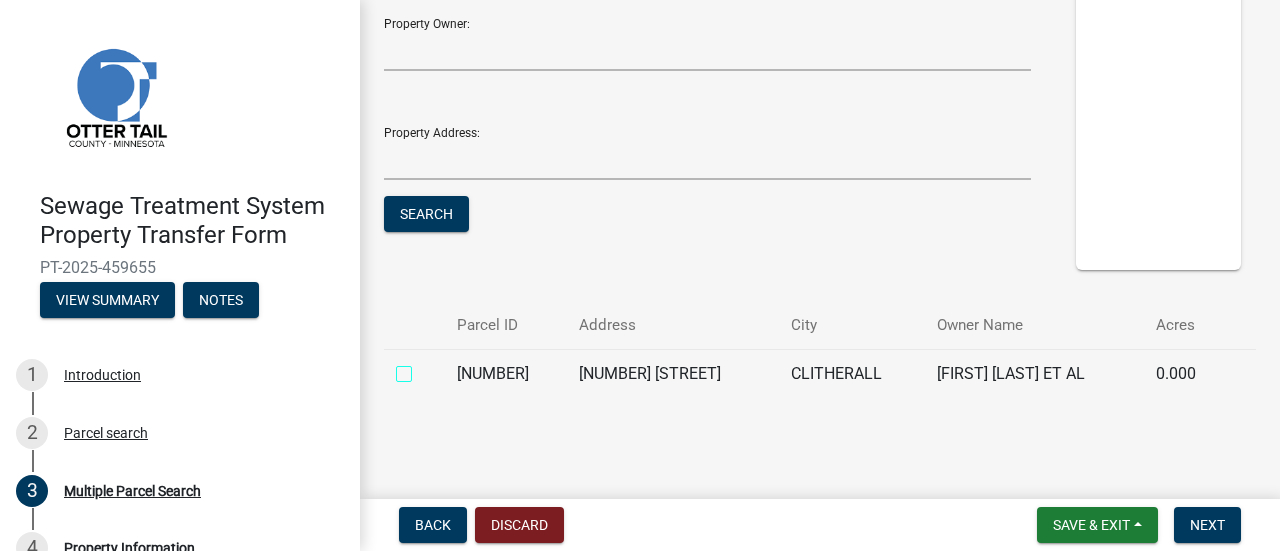 checkbox on "true" 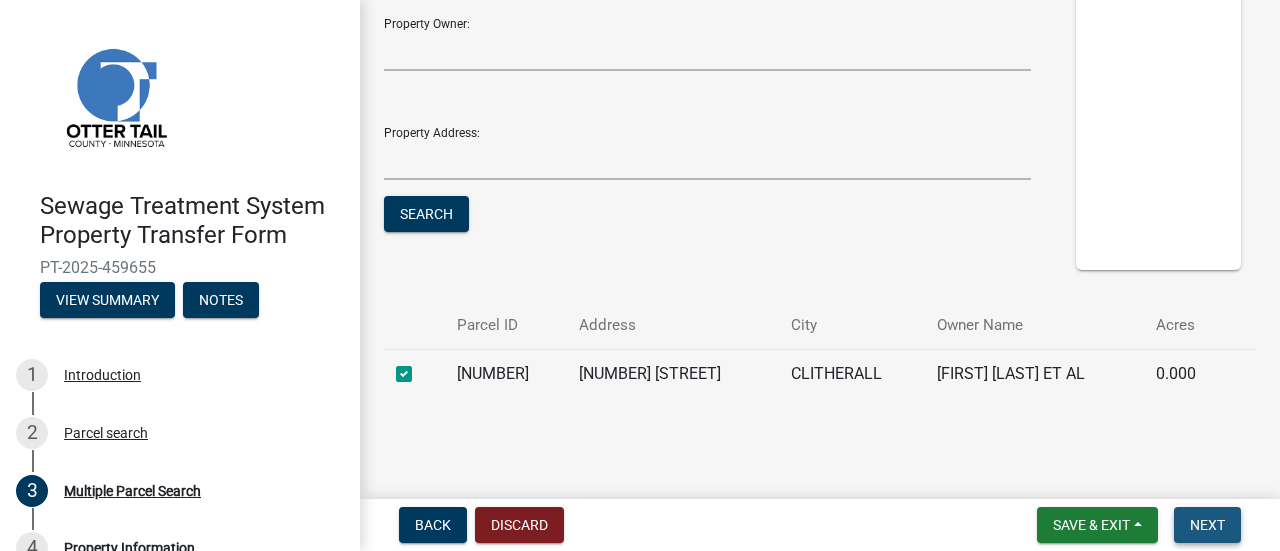 click on "Next" at bounding box center [1207, 525] 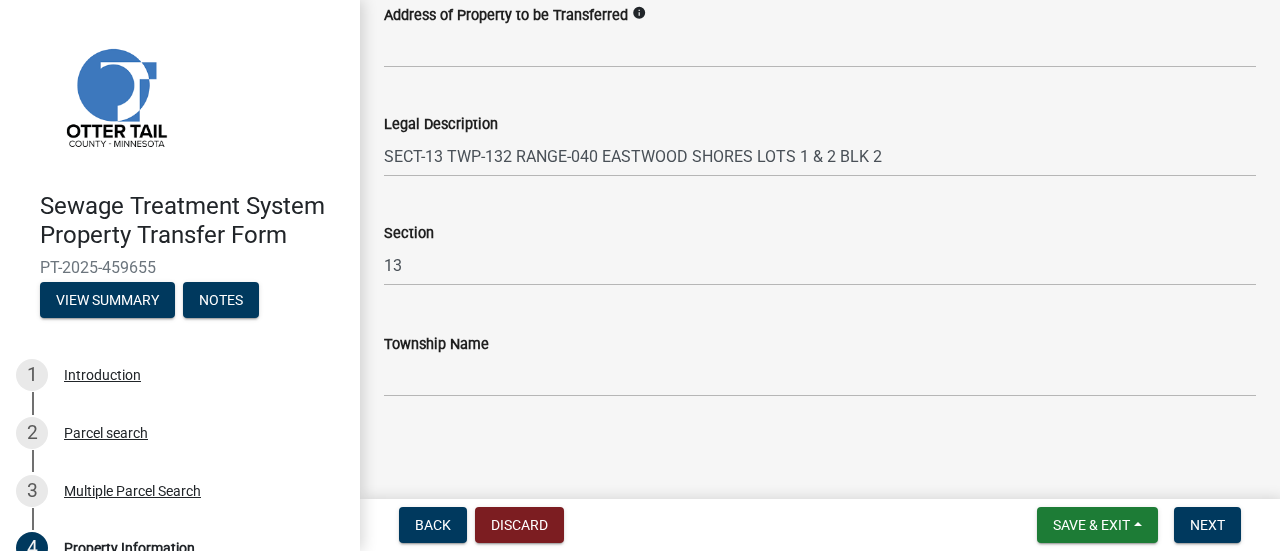 scroll, scrollTop: 756, scrollLeft: 0, axis: vertical 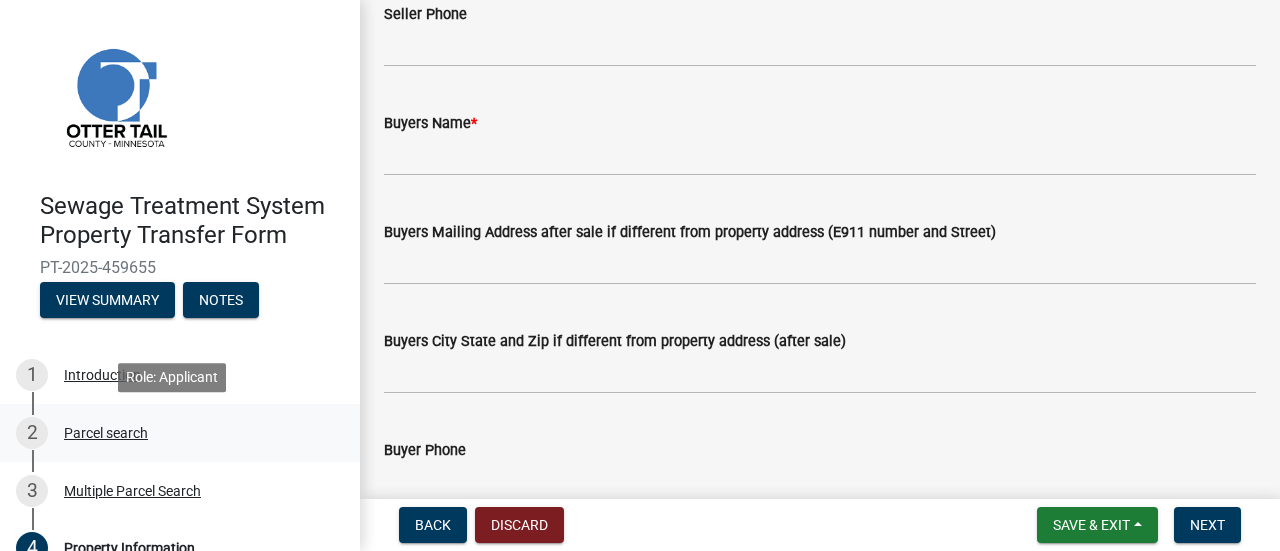 click on "Parcel search" at bounding box center (106, 433) 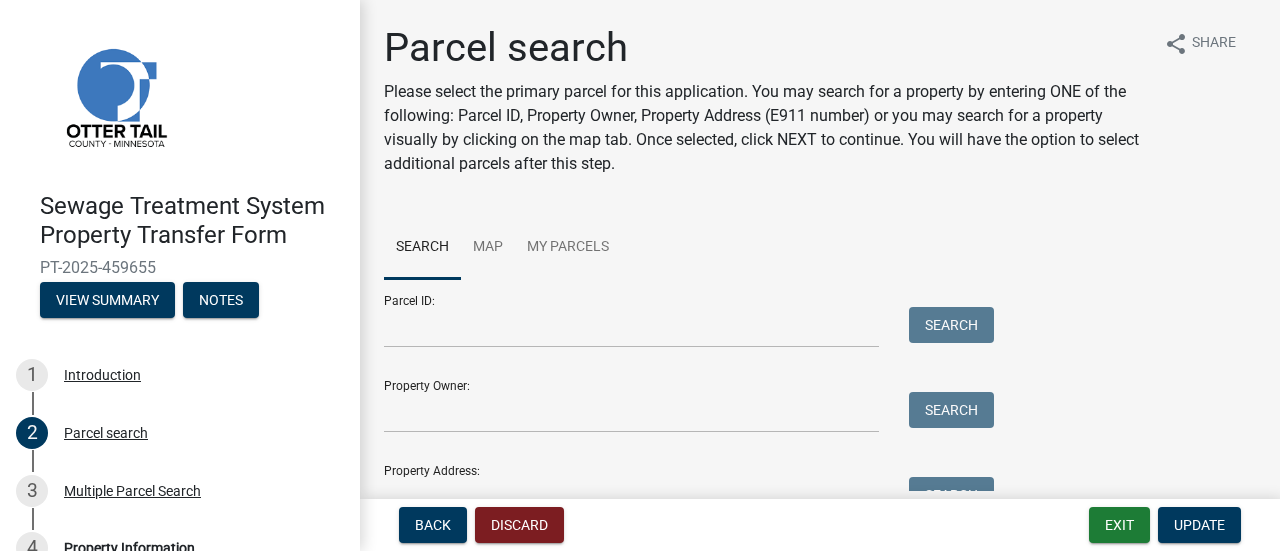 scroll, scrollTop: 218, scrollLeft: 0, axis: vertical 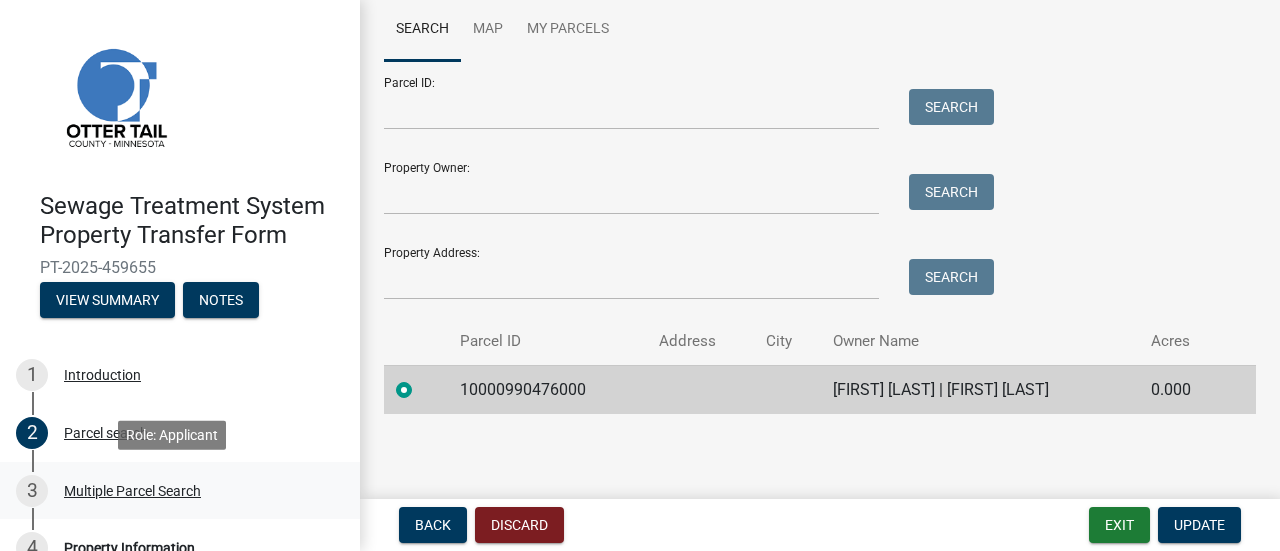 click on "Multiple Parcel Search" at bounding box center [132, 491] 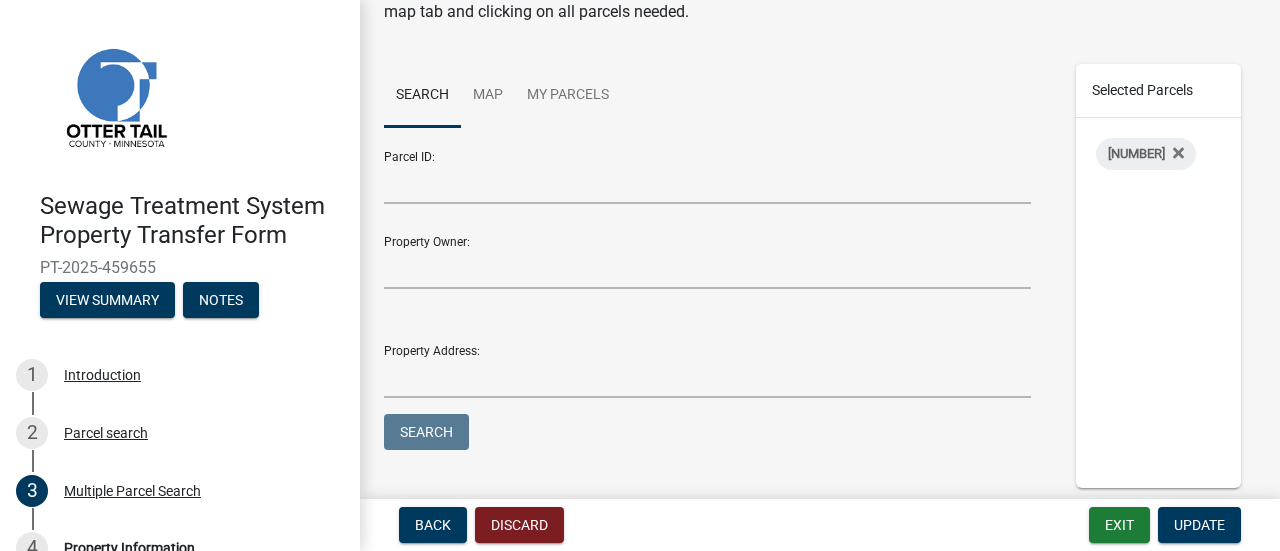 scroll, scrollTop: 418, scrollLeft: 0, axis: vertical 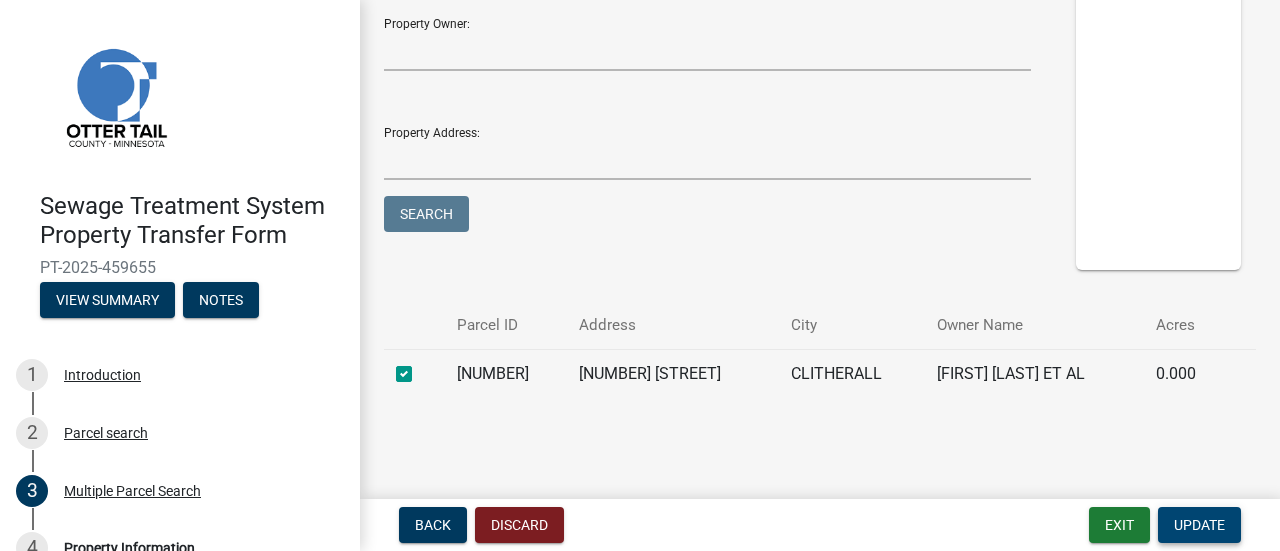 click on "Update" at bounding box center [1199, 525] 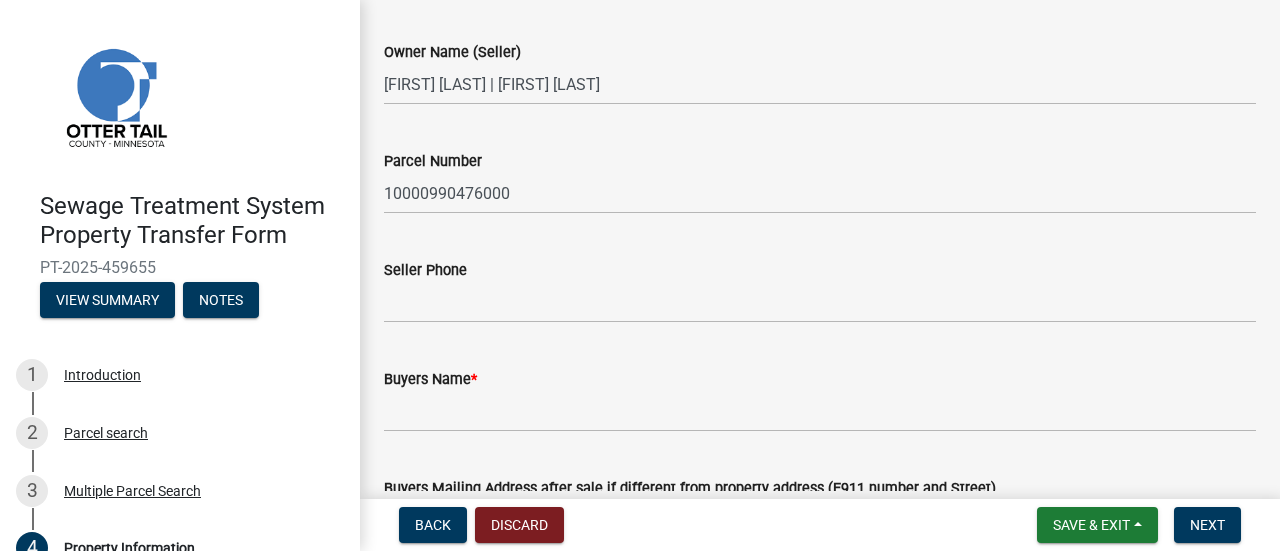 scroll, scrollTop: 200, scrollLeft: 0, axis: vertical 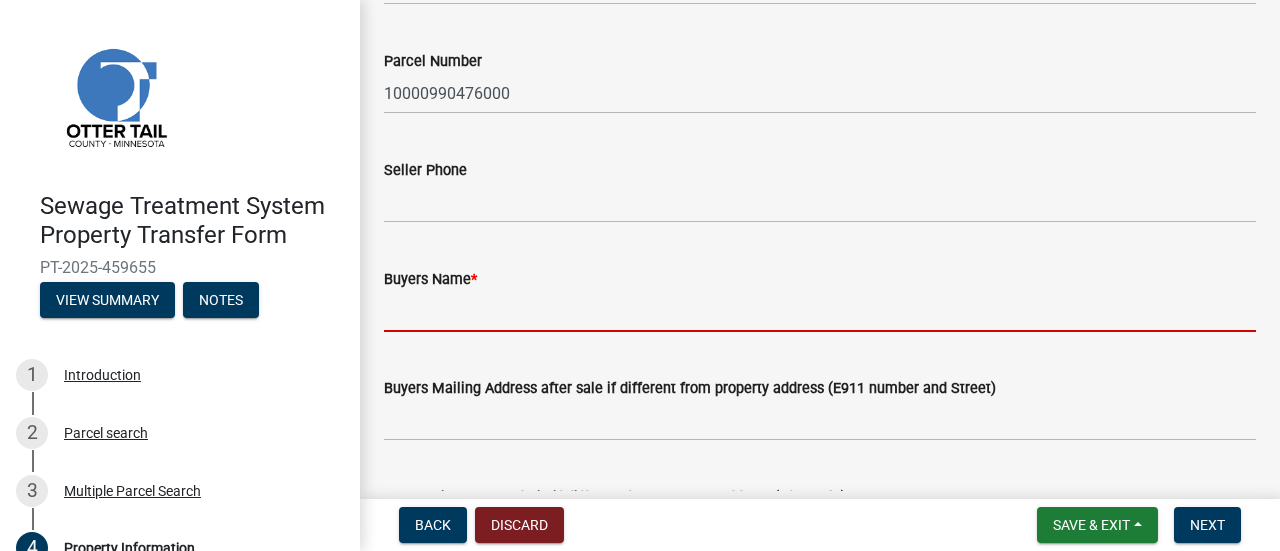 click on "Buyers Name  *" at bounding box center (820, 311) 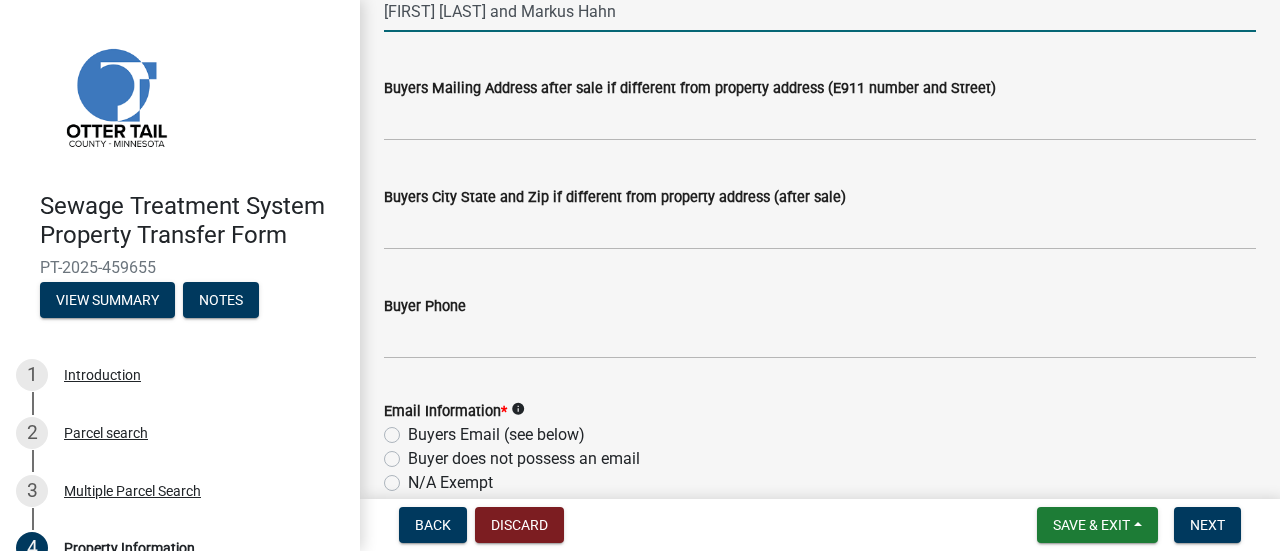 scroll, scrollTop: 600, scrollLeft: 0, axis: vertical 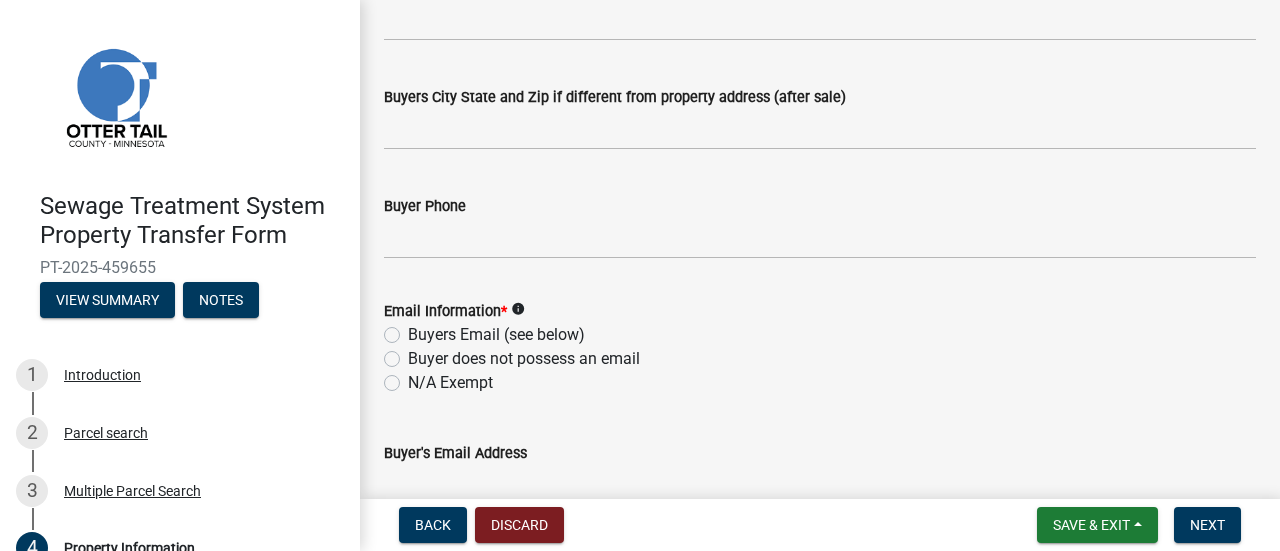 type on "[FIRST] [LAST] and Markus Hahn" 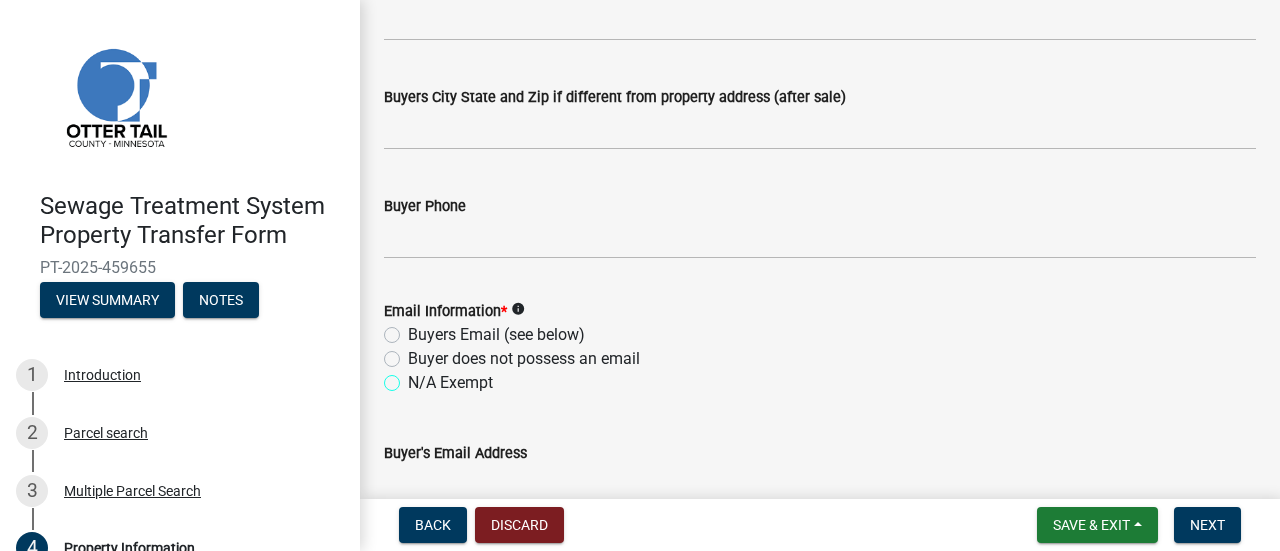 click on "N/A Exempt" at bounding box center [414, 377] 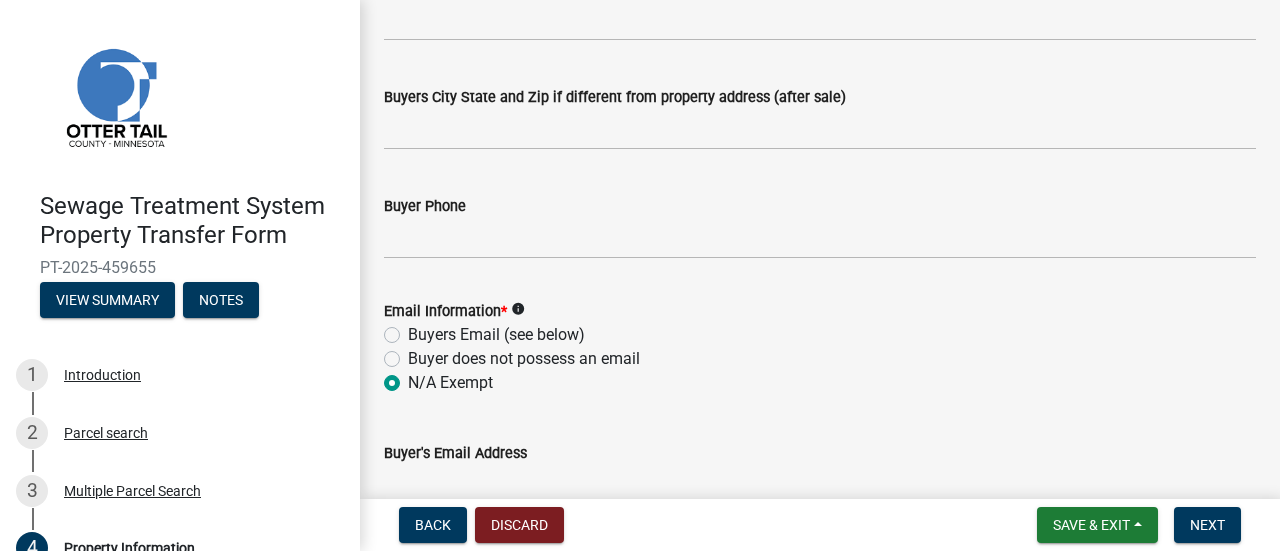 radio on "true" 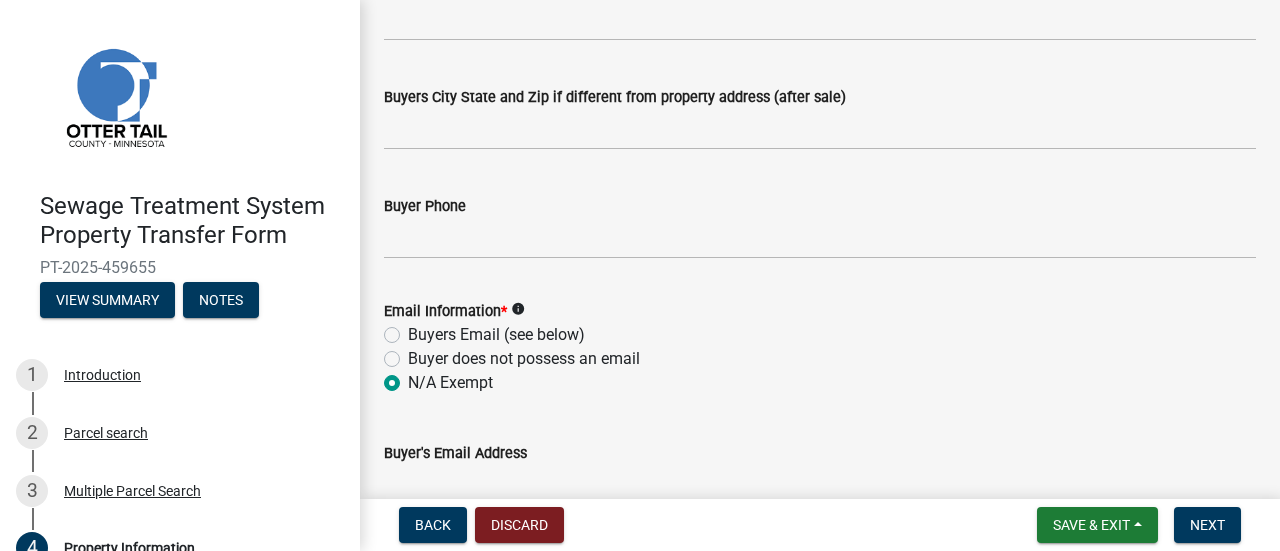 click on "info" 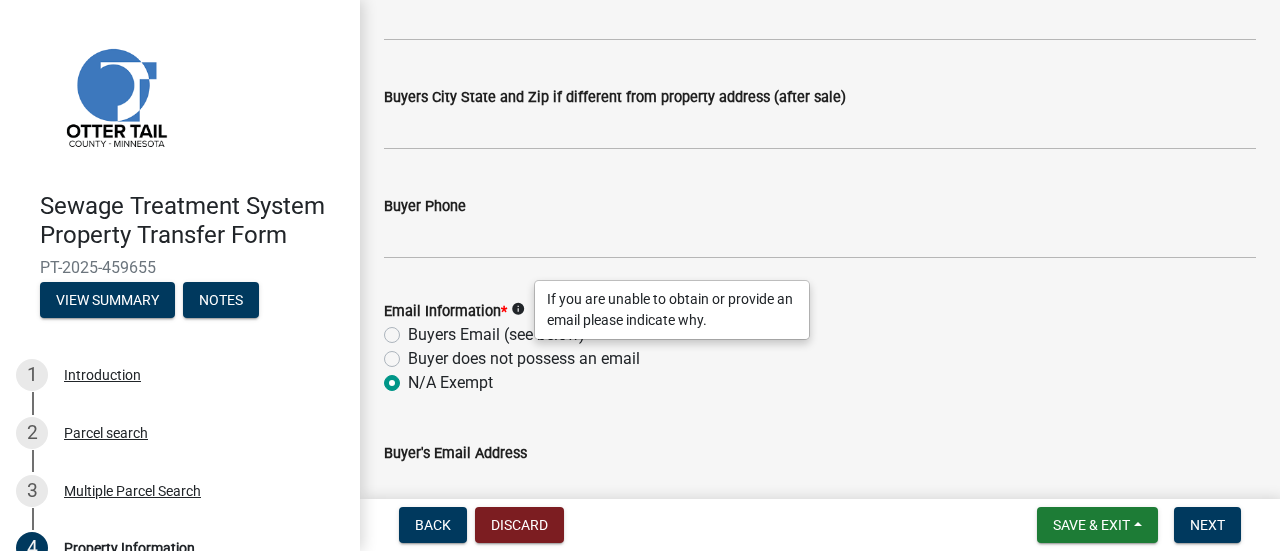 click on "Email Information  *  info
Buyers Email (see below)   Buyer does not possess an email   N/A Exempt" 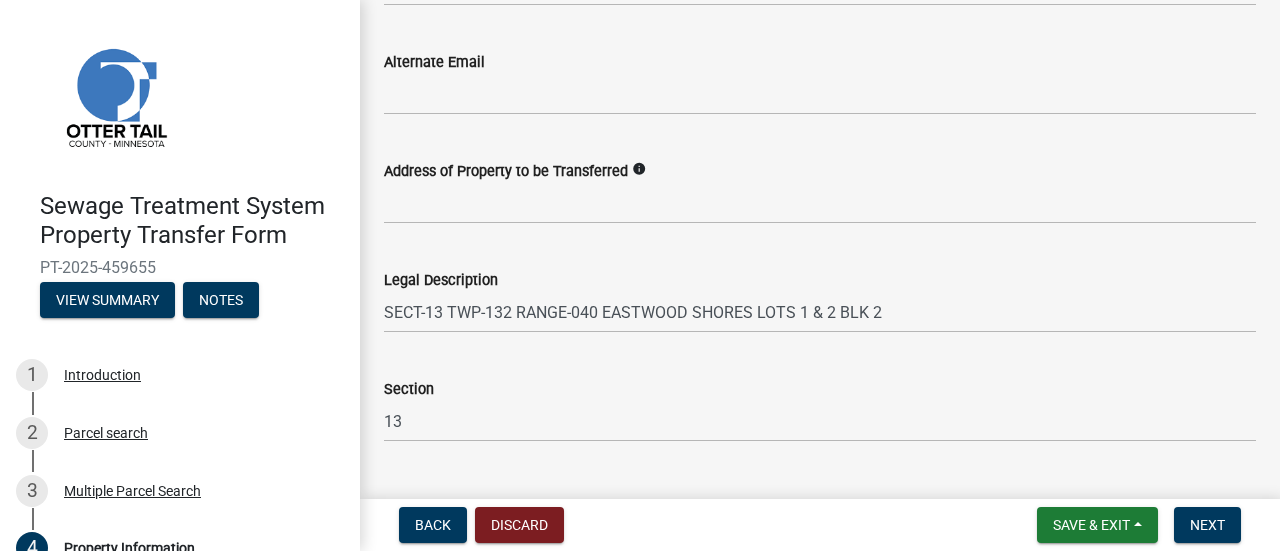 scroll, scrollTop: 1256, scrollLeft: 0, axis: vertical 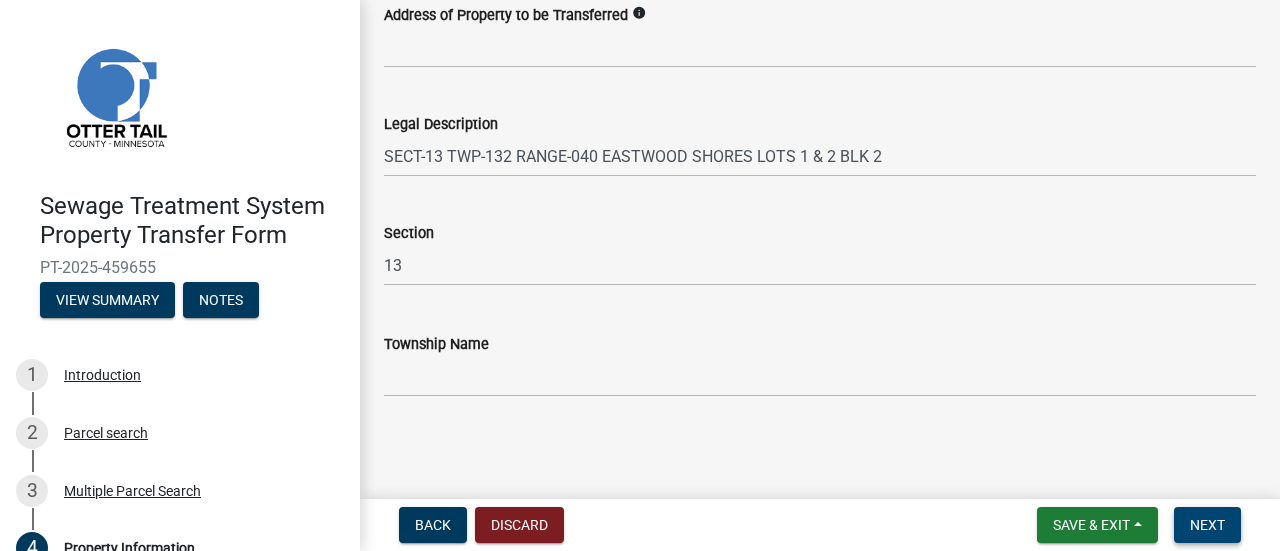 click on "Next" at bounding box center (1207, 525) 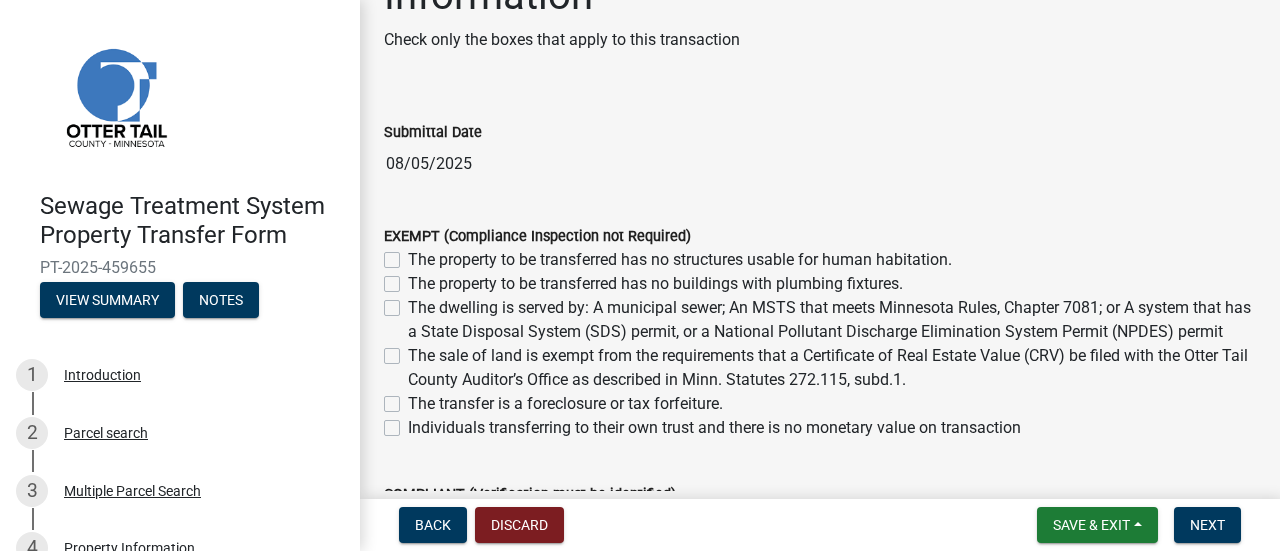 scroll, scrollTop: 200, scrollLeft: 0, axis: vertical 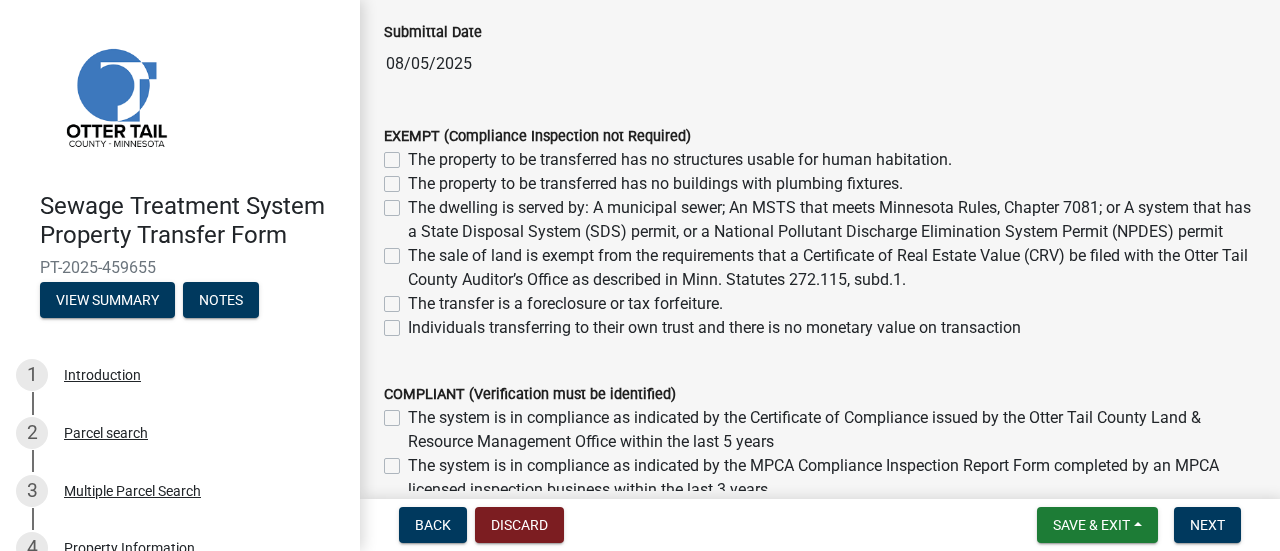click on "The sale of land is exempt from the requirements that a Certificate of Real Estate Value (CRV) be filed with the Otter Tail County Auditor’s Office as described in Minn. Statutes 272.115, subd.1." 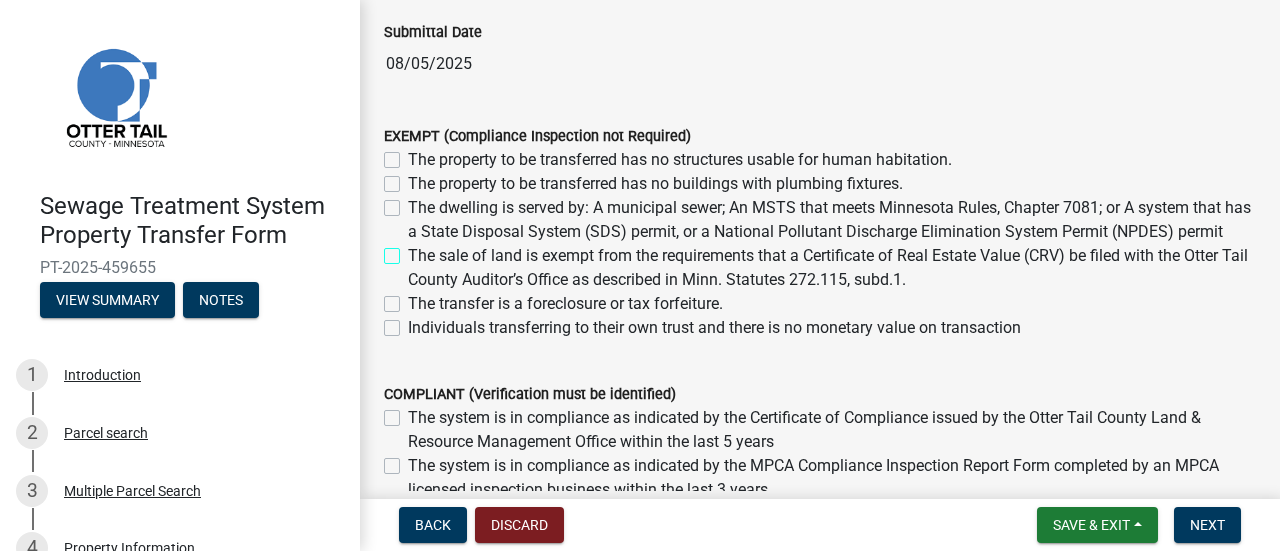 checkbox on "true" 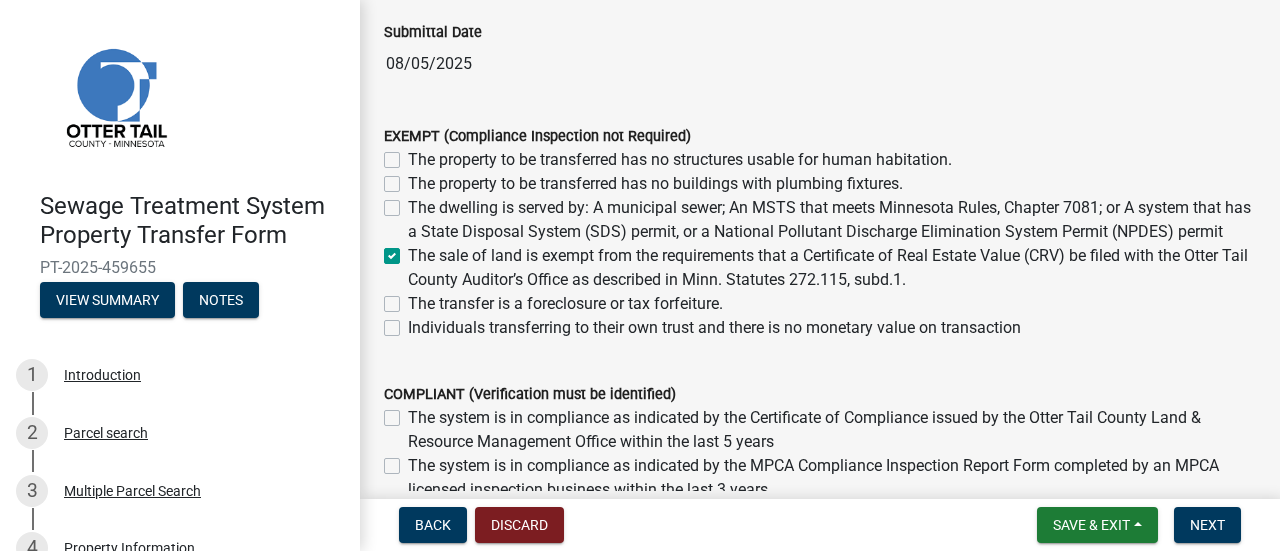 checkbox on "false" 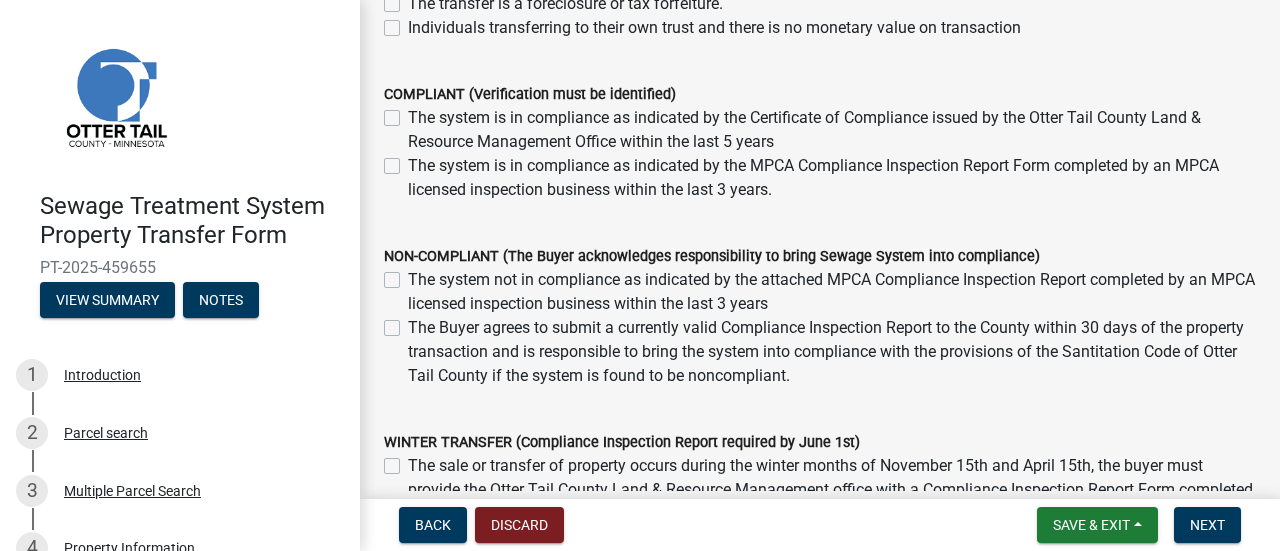 scroll, scrollTop: 700, scrollLeft: 0, axis: vertical 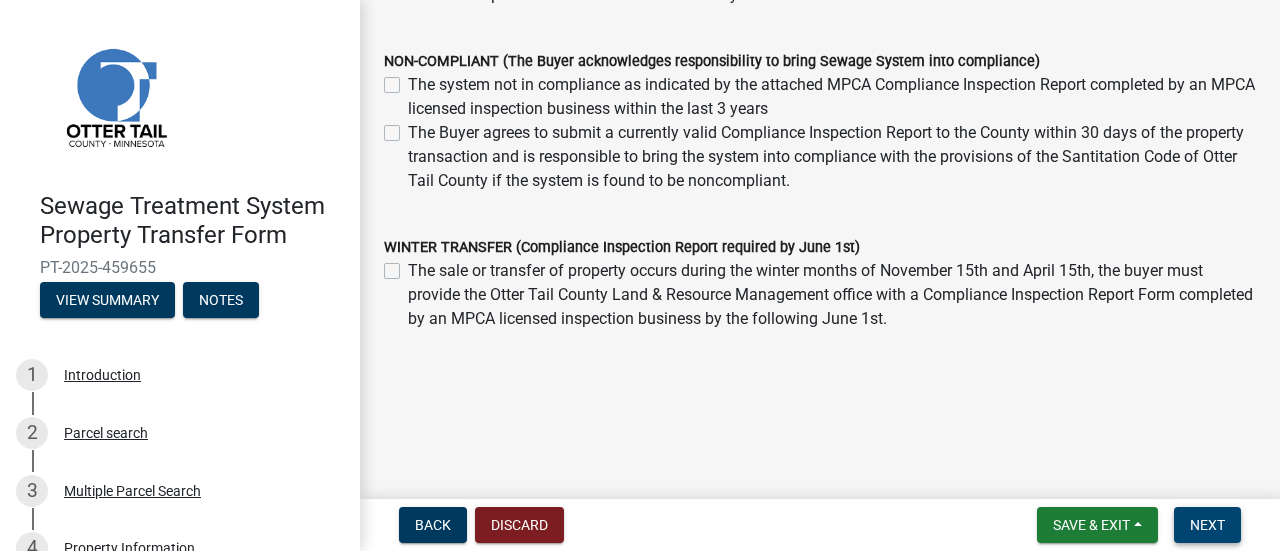 click on "Next" at bounding box center (1207, 525) 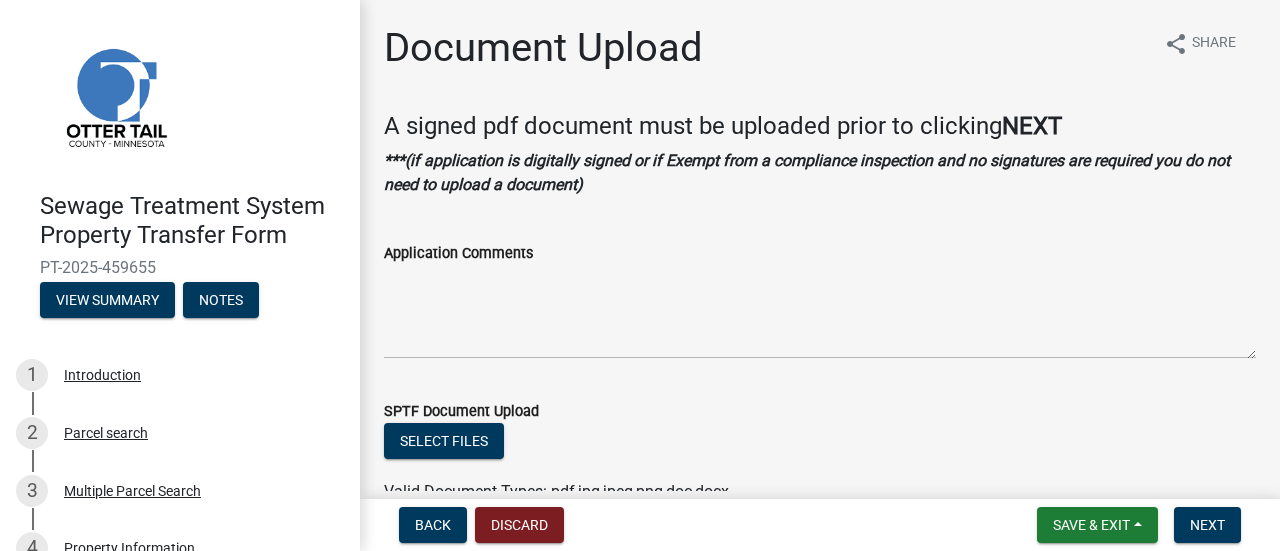 scroll, scrollTop: 100, scrollLeft: 0, axis: vertical 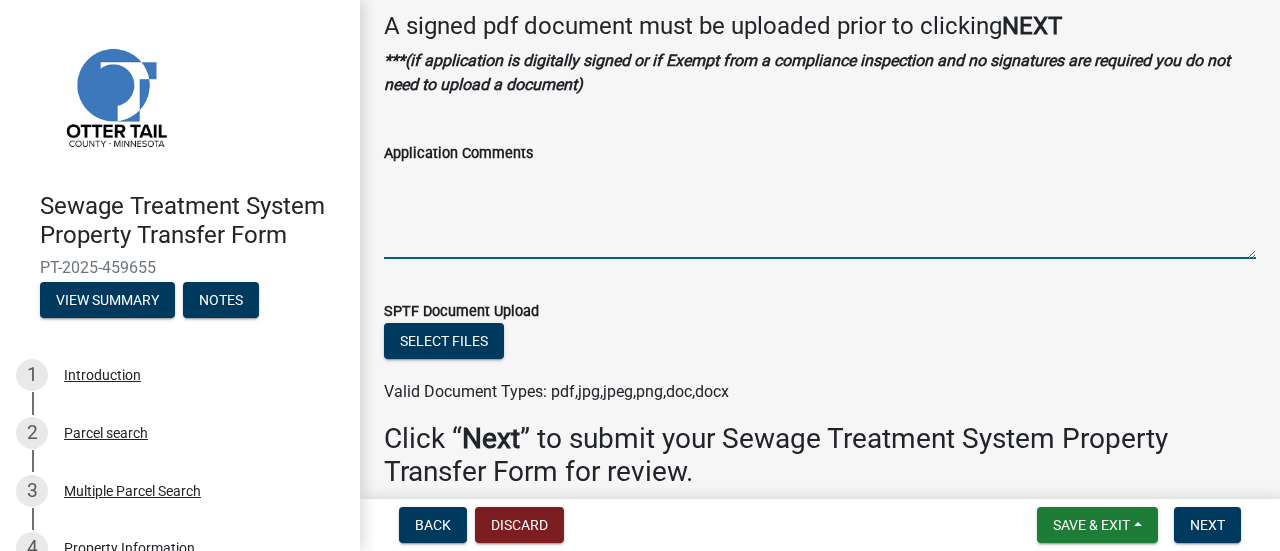 click on "Application Comments" at bounding box center [820, 212] 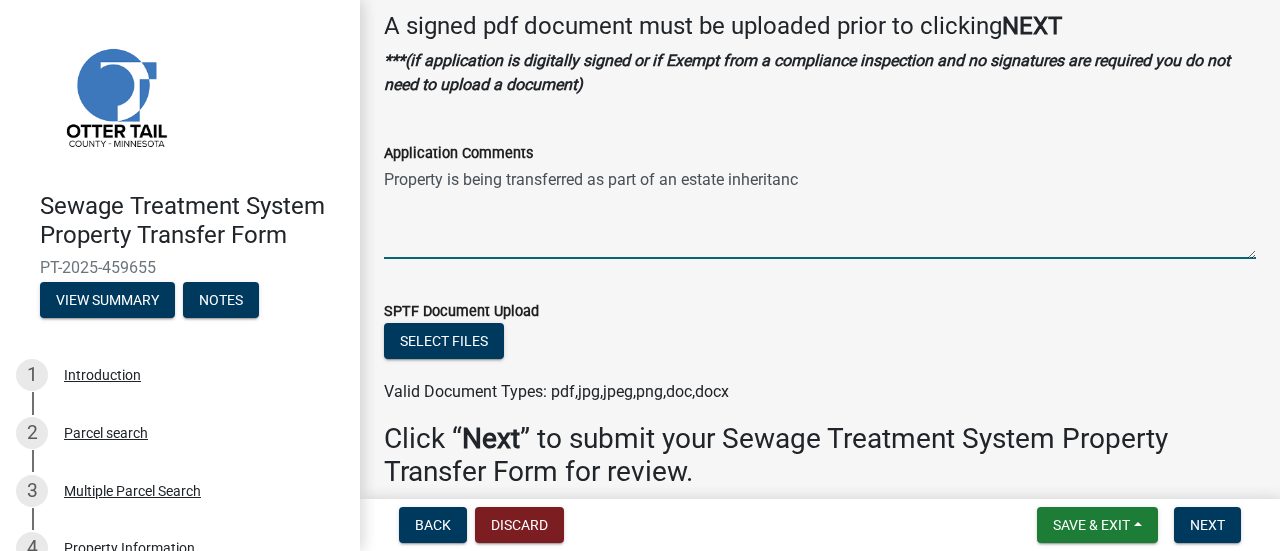 type on "Property is being transferred as part of an estate inheritance" 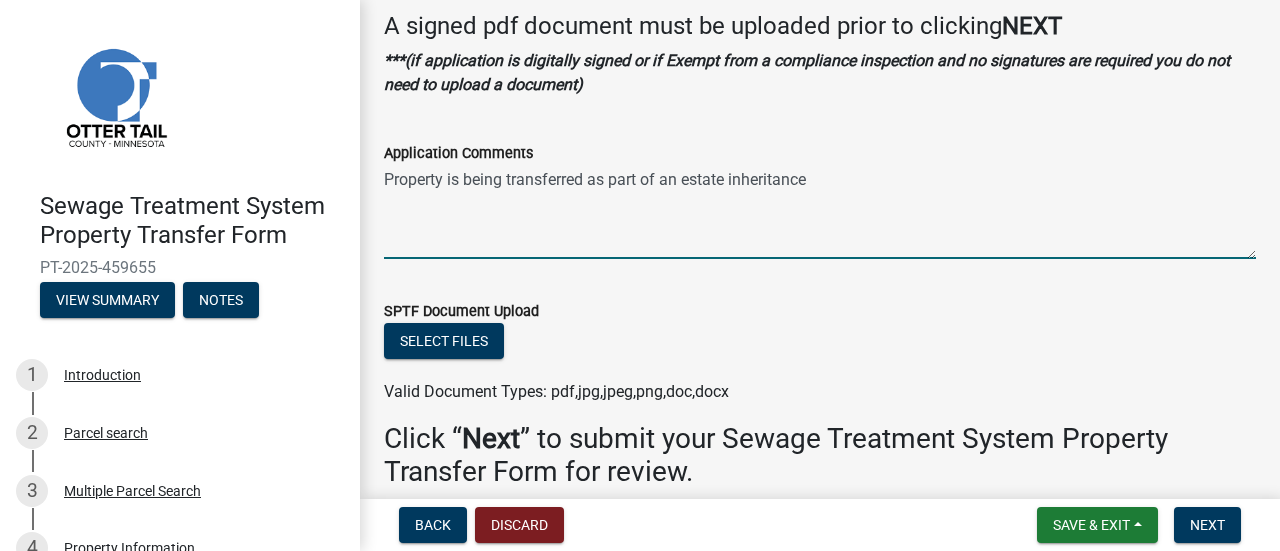 scroll, scrollTop: 191, scrollLeft: 0, axis: vertical 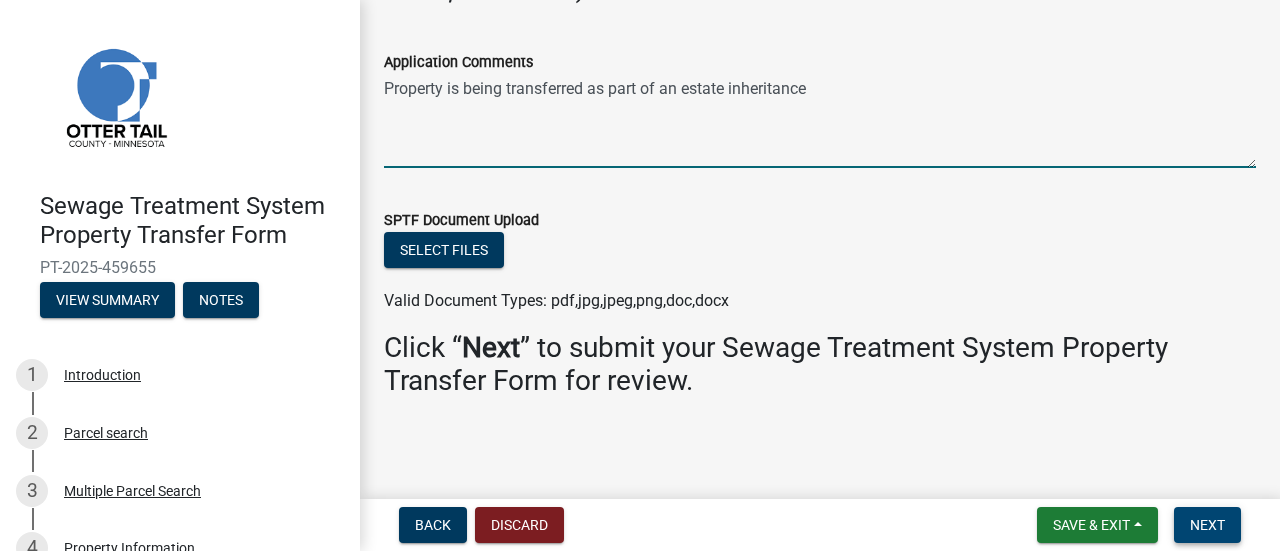 click on "Next" at bounding box center (1207, 525) 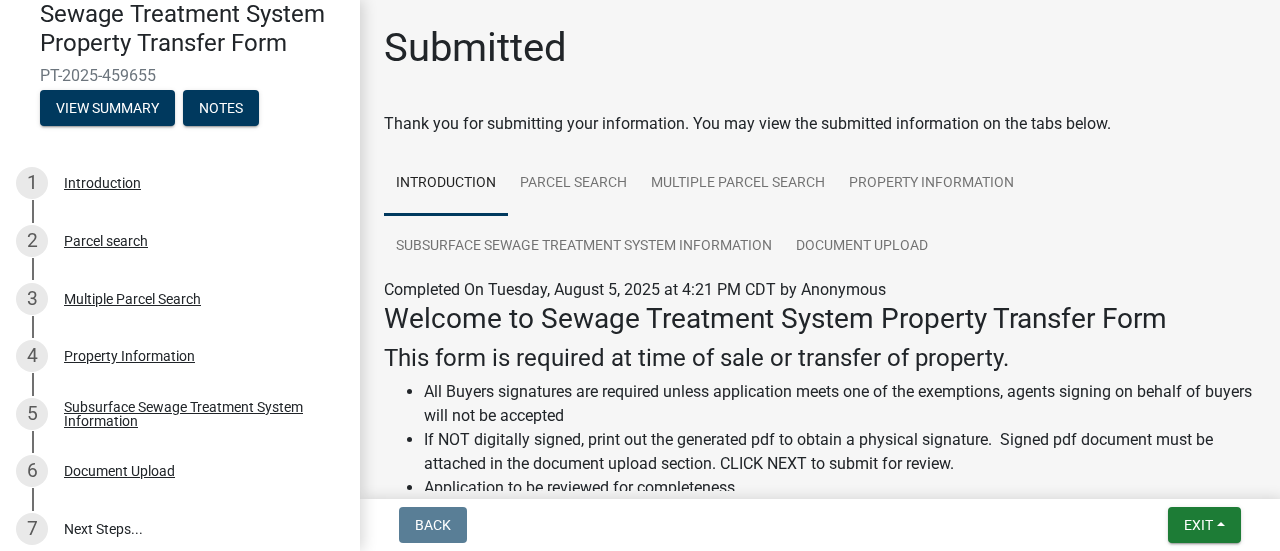 scroll, scrollTop: 206, scrollLeft: 0, axis: vertical 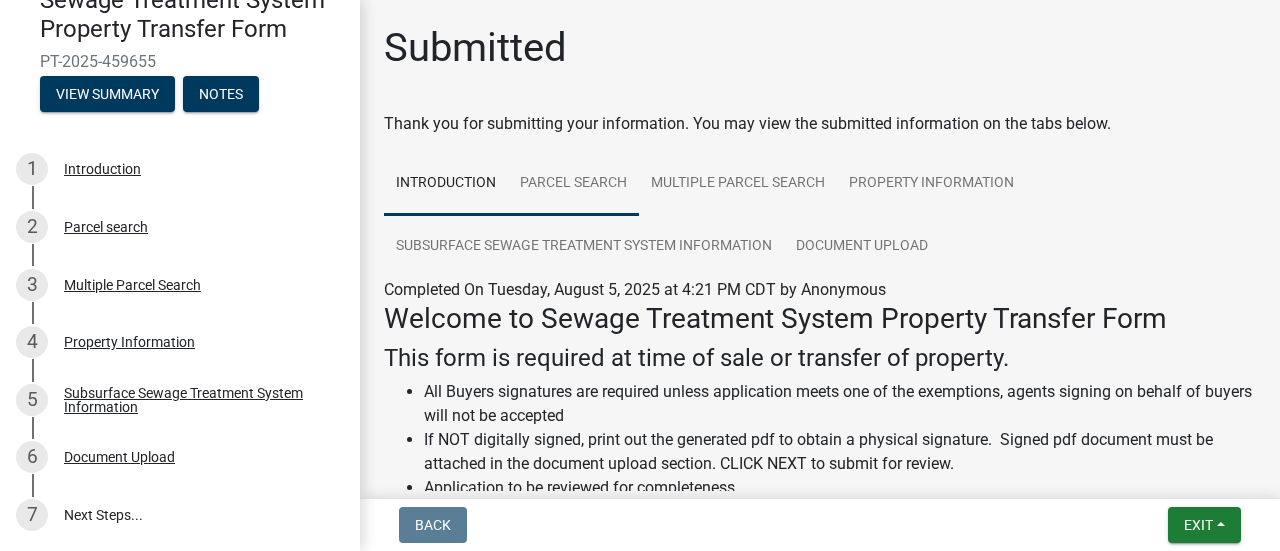 click on "Parcel search" at bounding box center [573, 184] 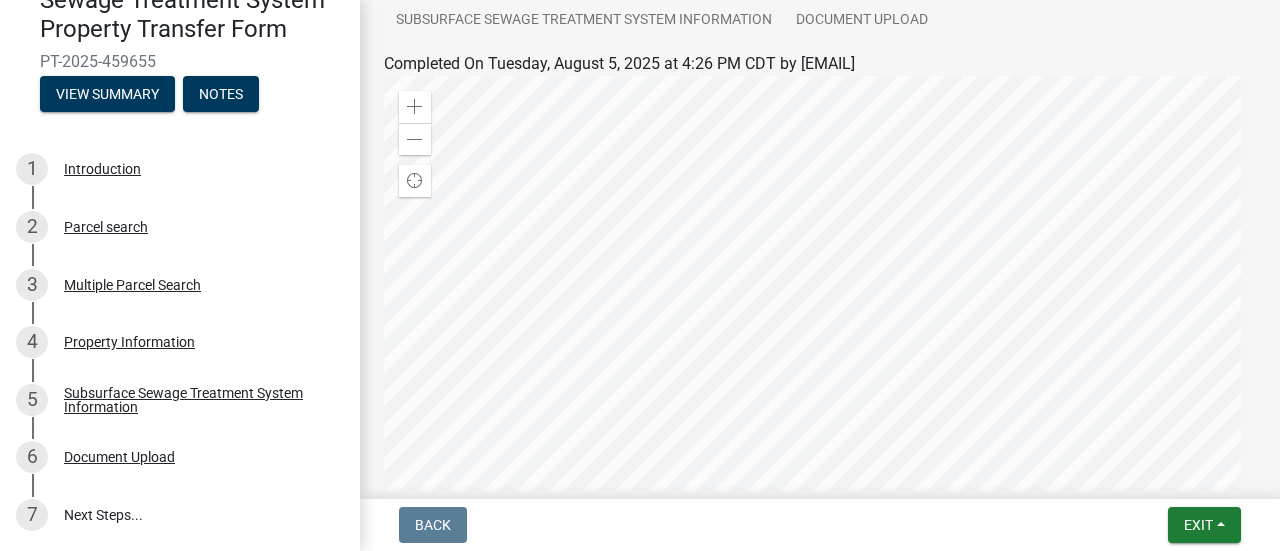scroll, scrollTop: 26, scrollLeft: 0, axis: vertical 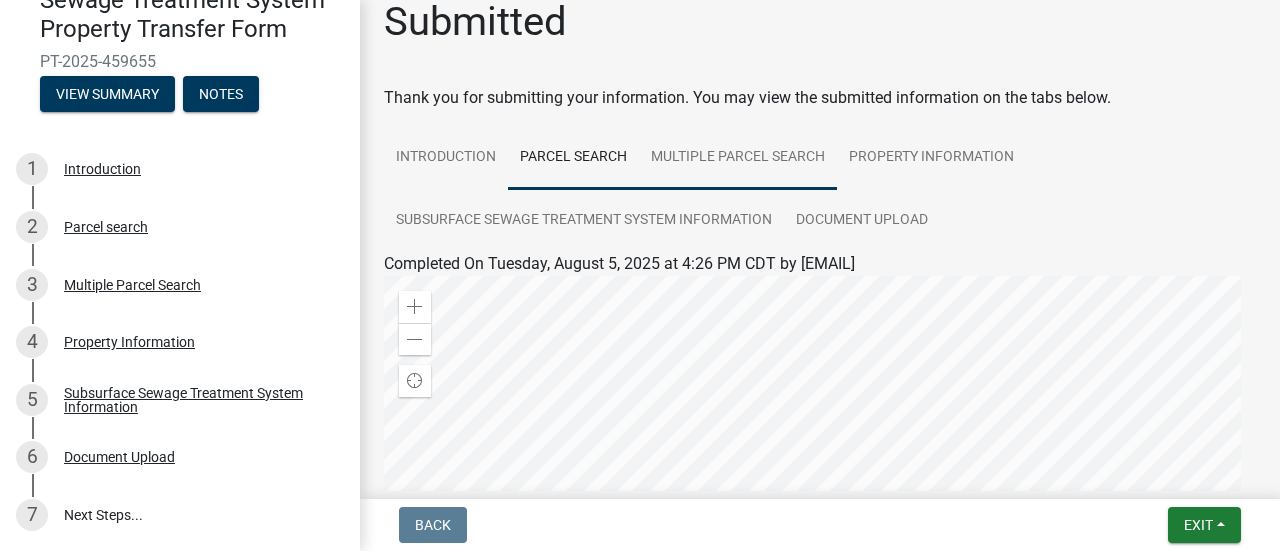 click on "Multiple Parcel Search" at bounding box center (738, 158) 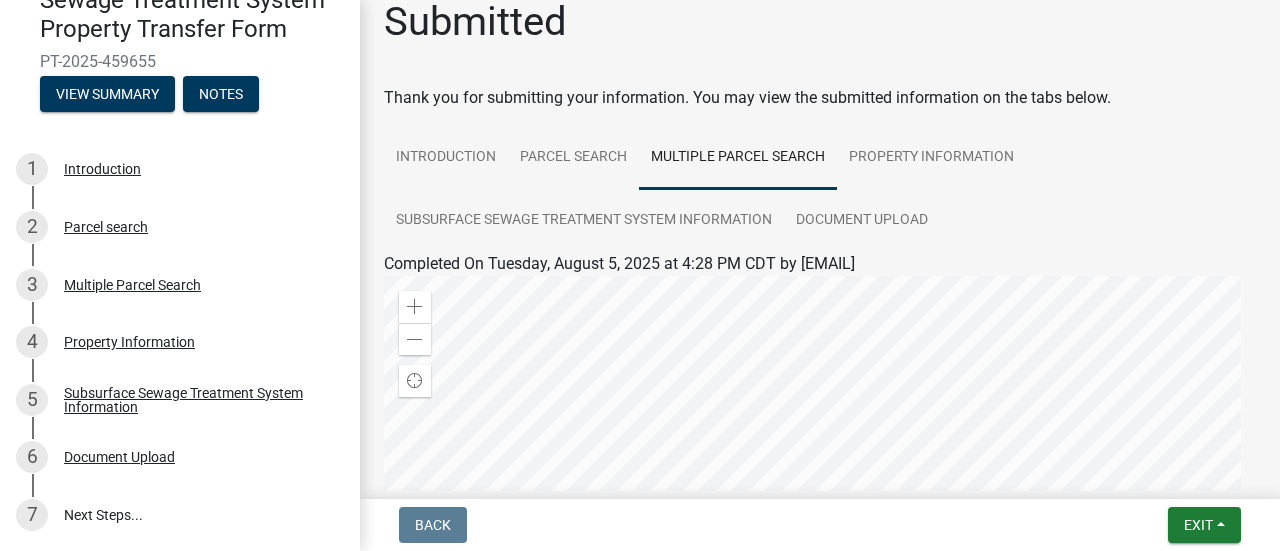 scroll, scrollTop: 0, scrollLeft: 0, axis: both 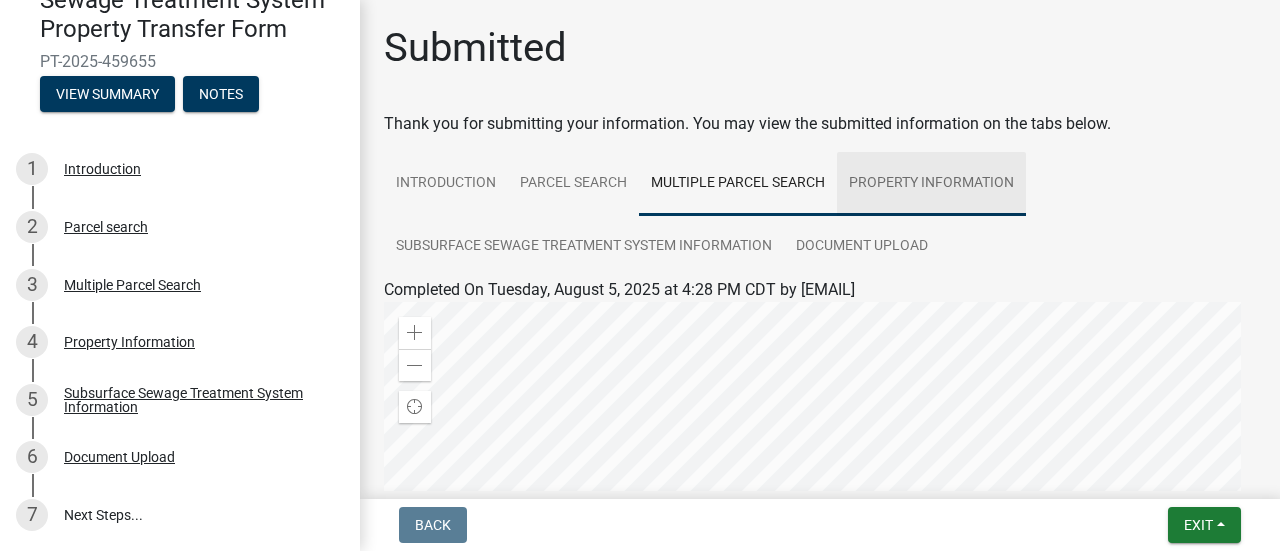 click on "Property Information" at bounding box center [931, 184] 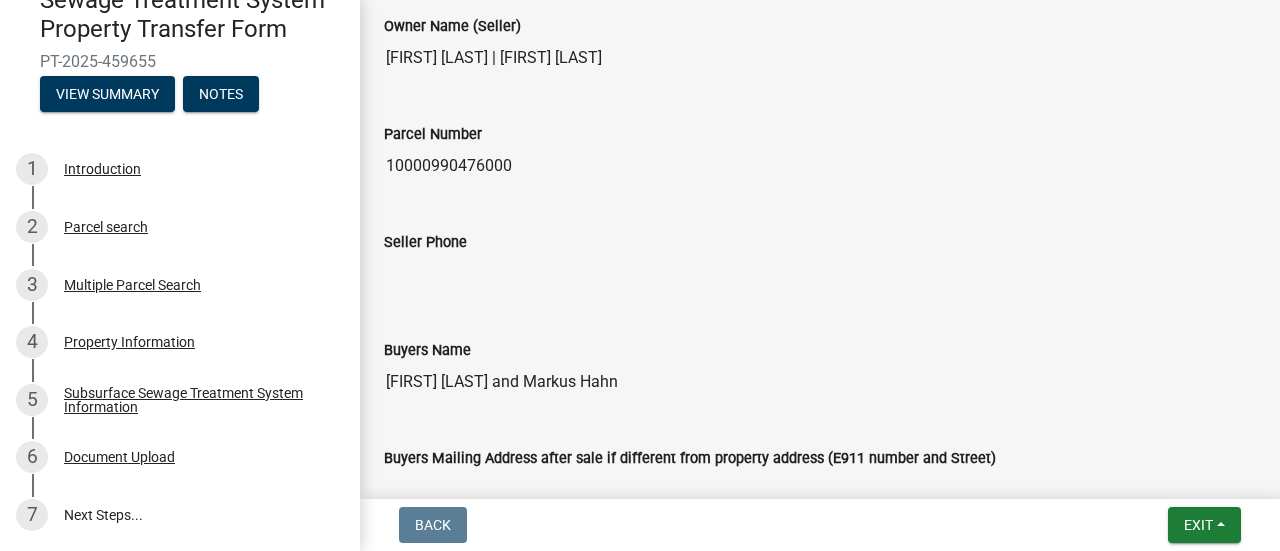 scroll, scrollTop: 0, scrollLeft: 0, axis: both 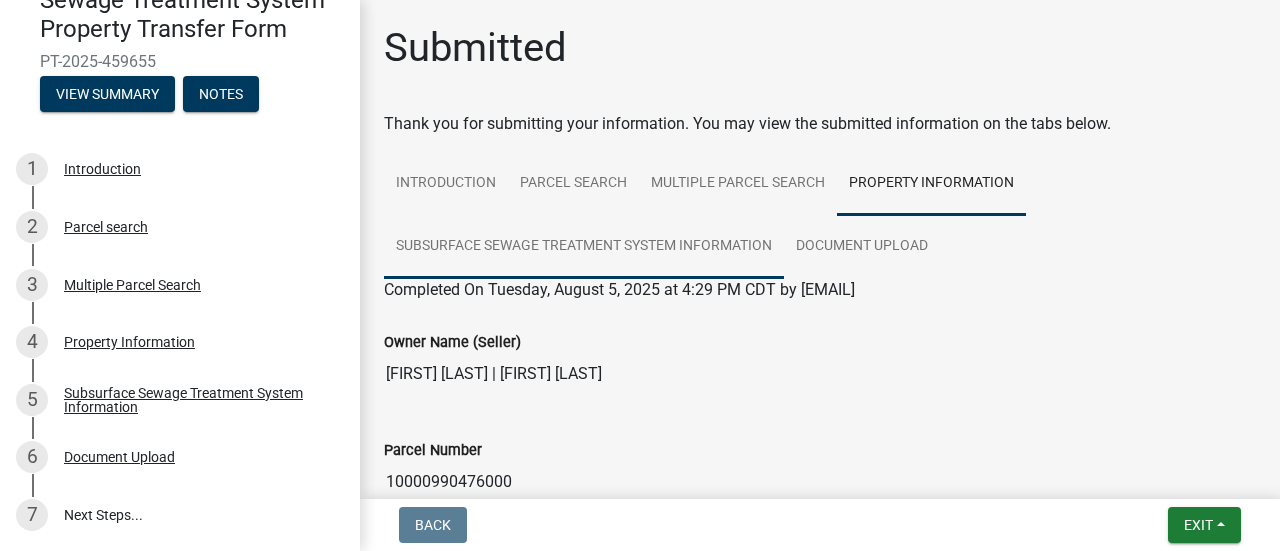 click on "Subsurface Sewage Treatment System Information" at bounding box center [584, 247] 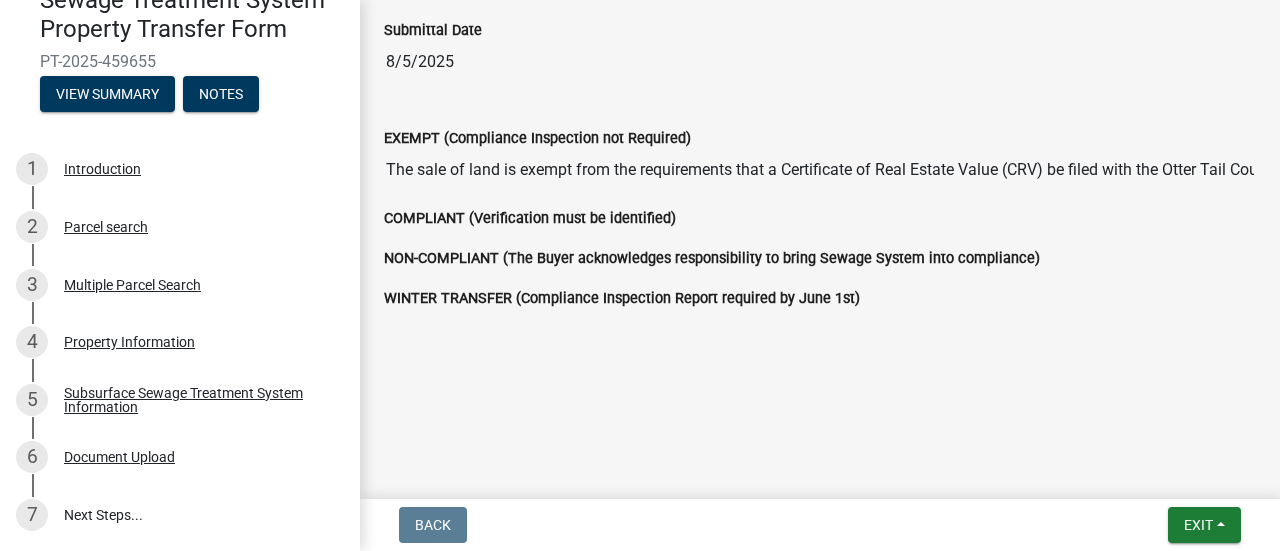 scroll, scrollTop: 0, scrollLeft: 0, axis: both 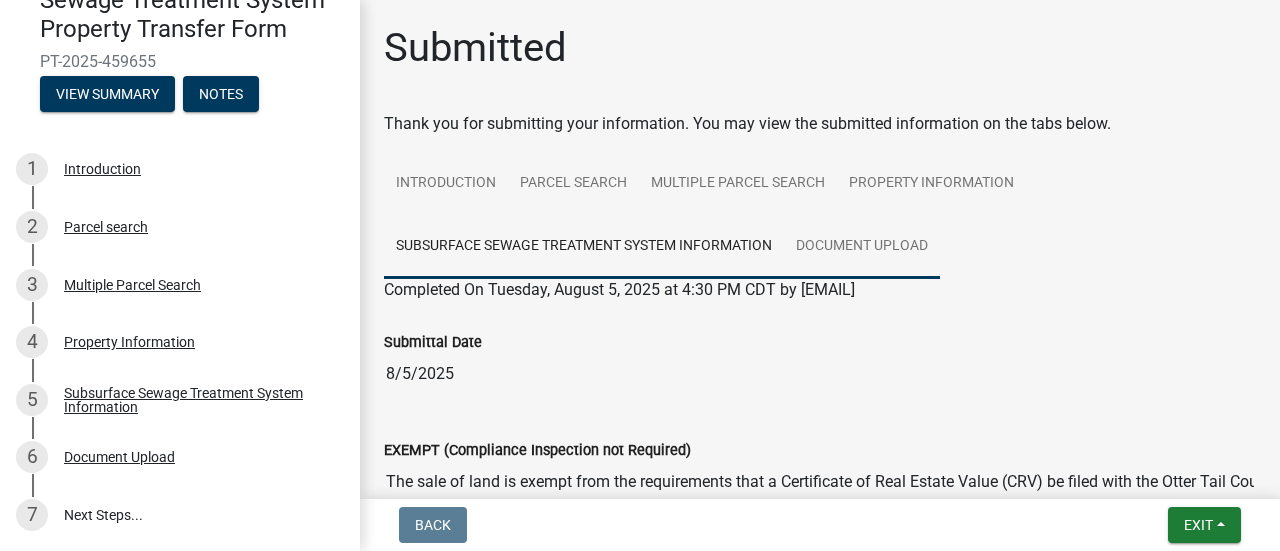 click on "Document Upload" at bounding box center (862, 247) 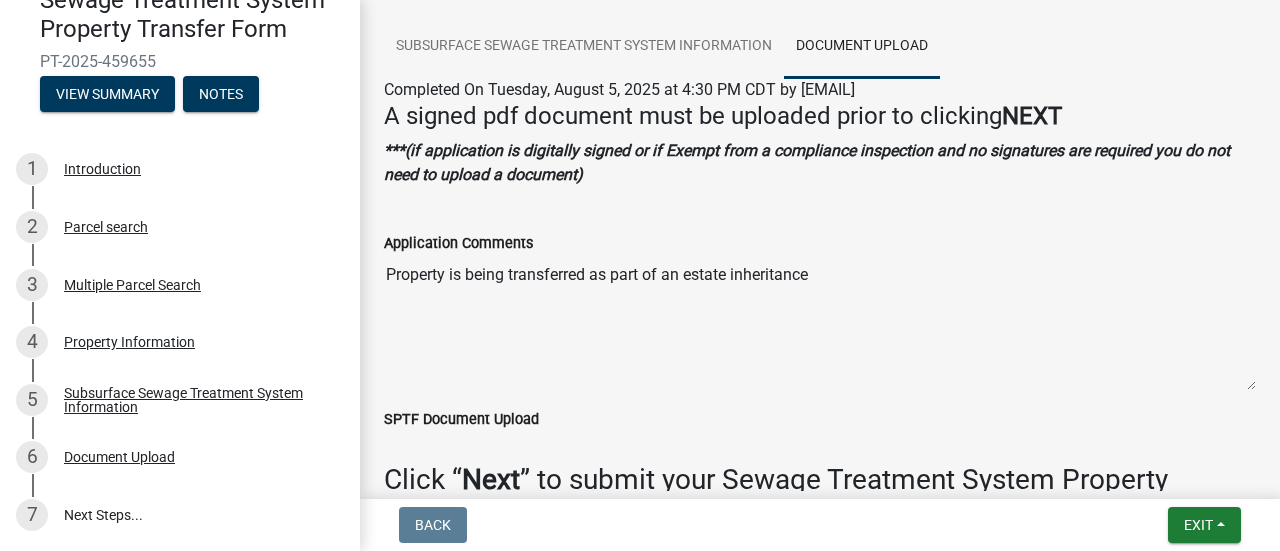 scroll, scrollTop: 356, scrollLeft: 0, axis: vertical 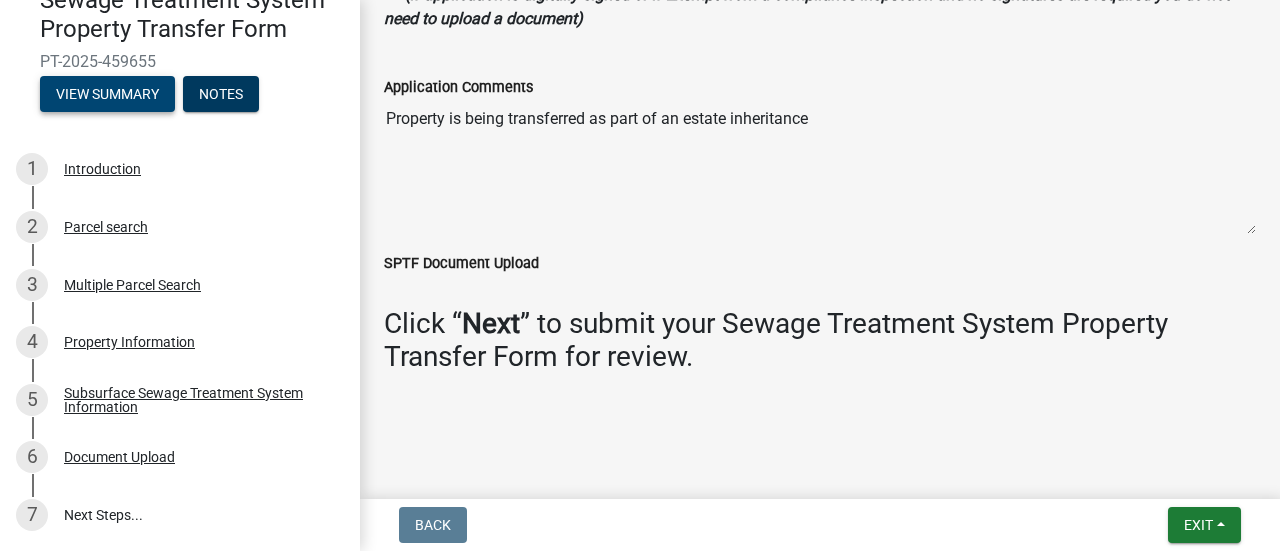 click on "View Summary" at bounding box center (107, 94) 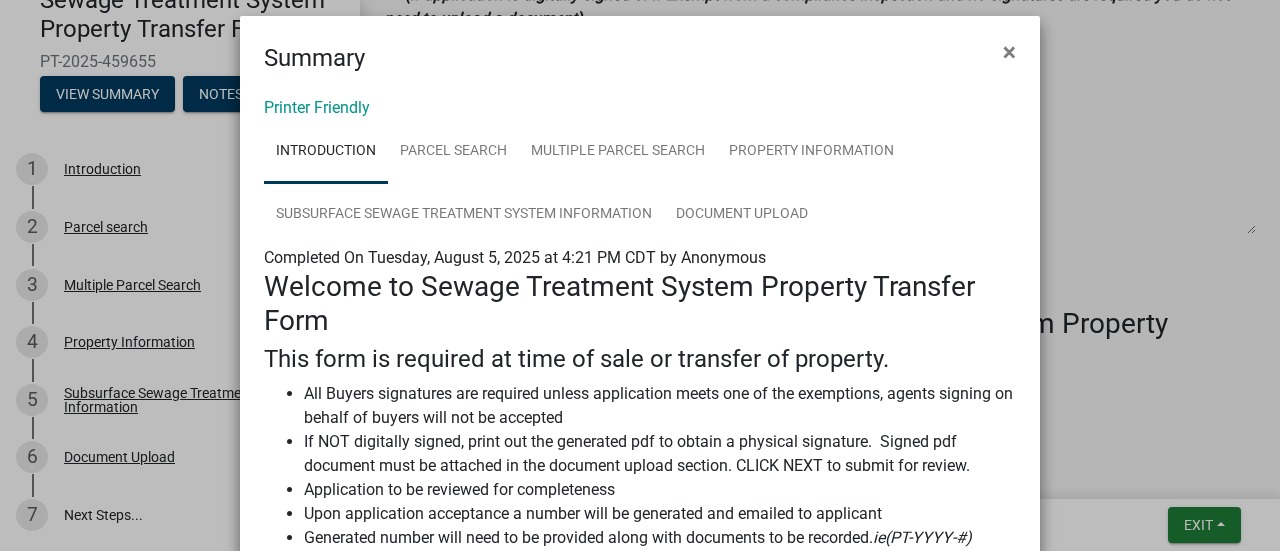 scroll, scrollTop: 0, scrollLeft: 0, axis: both 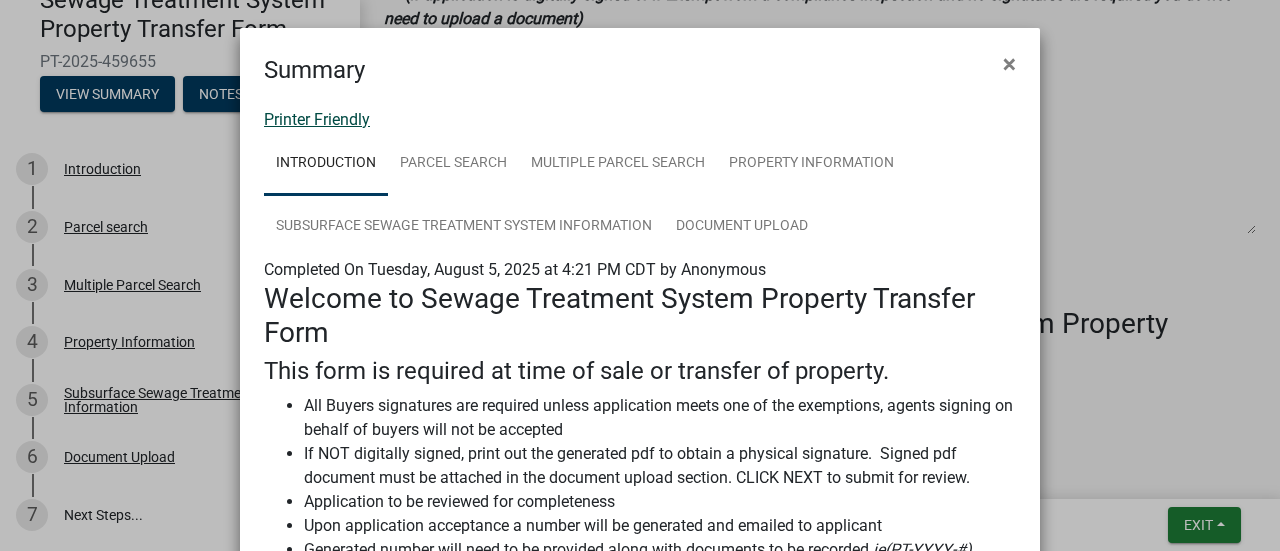 click on "Printer Friendly" 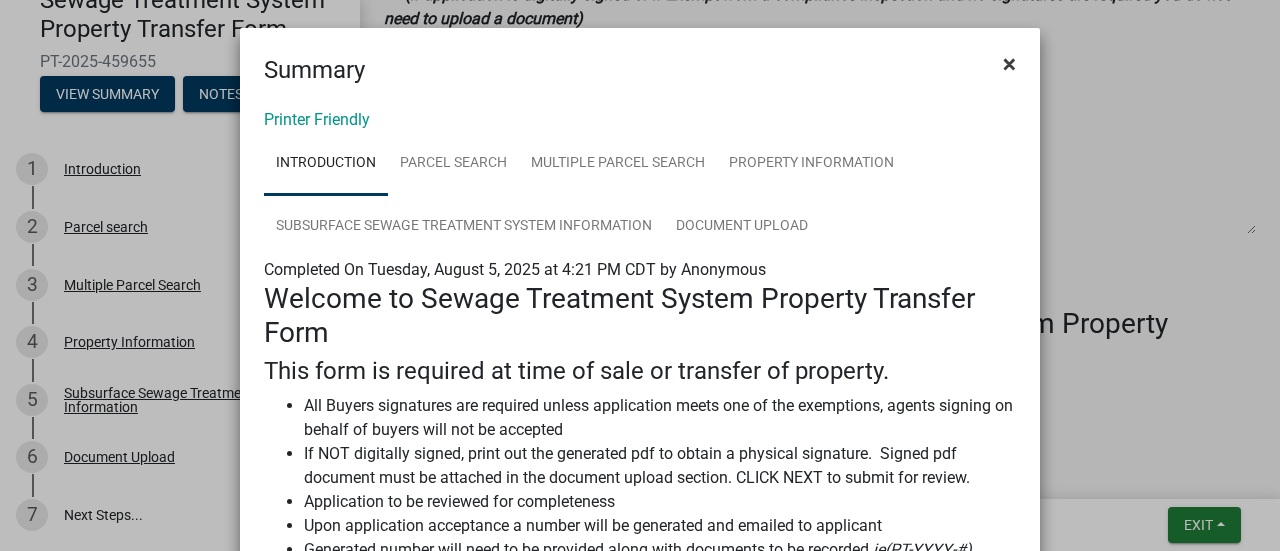 click on "×" 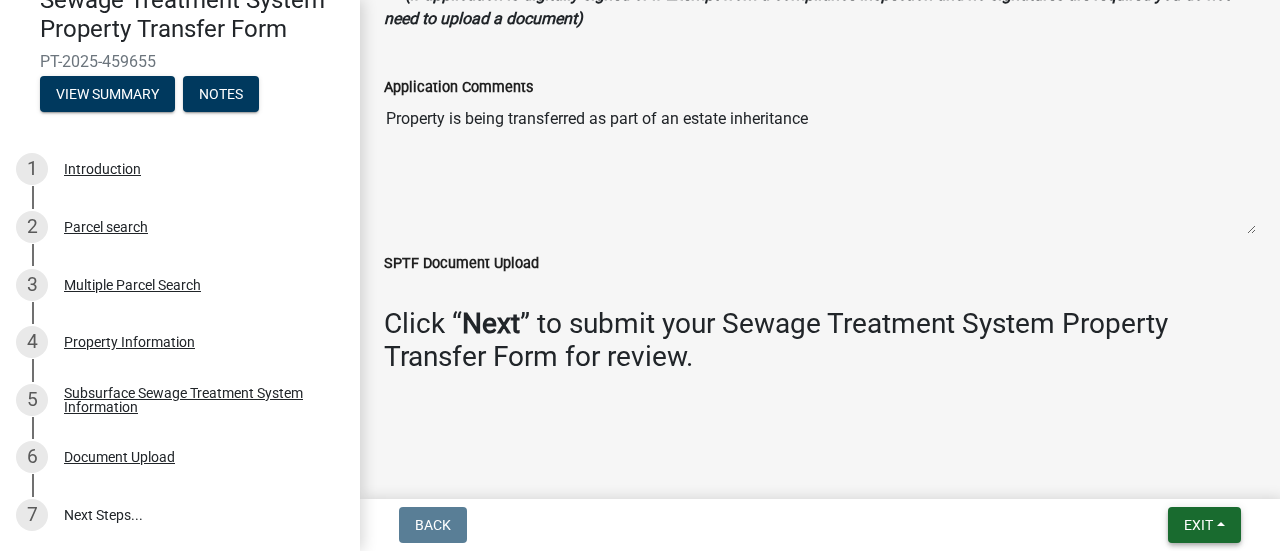 click on "Exit" at bounding box center [1204, 525] 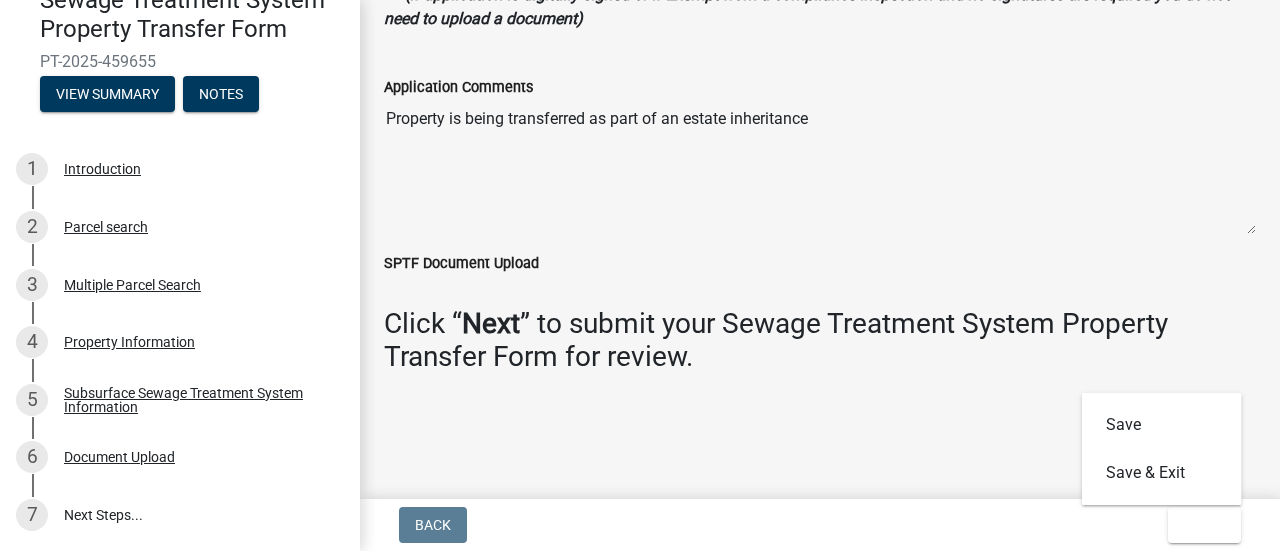 drag, startPoint x: 1075, startPoint y: 99, endPoint x: 1050, endPoint y: 93, distance: 25.70992 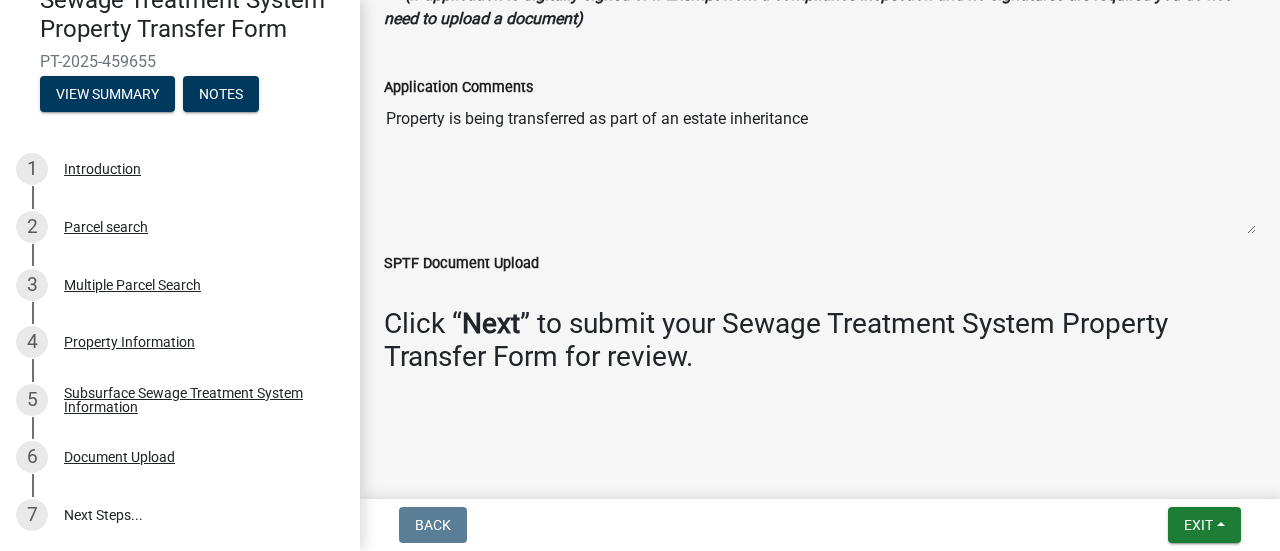 scroll, scrollTop: 0, scrollLeft: 0, axis: both 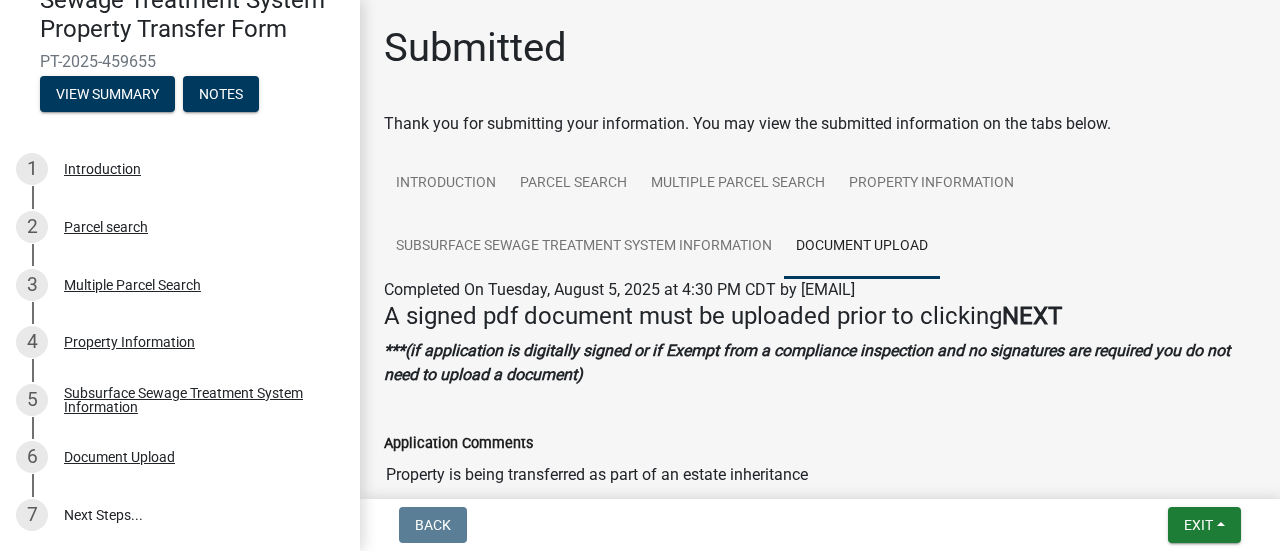 click on "NEXT" 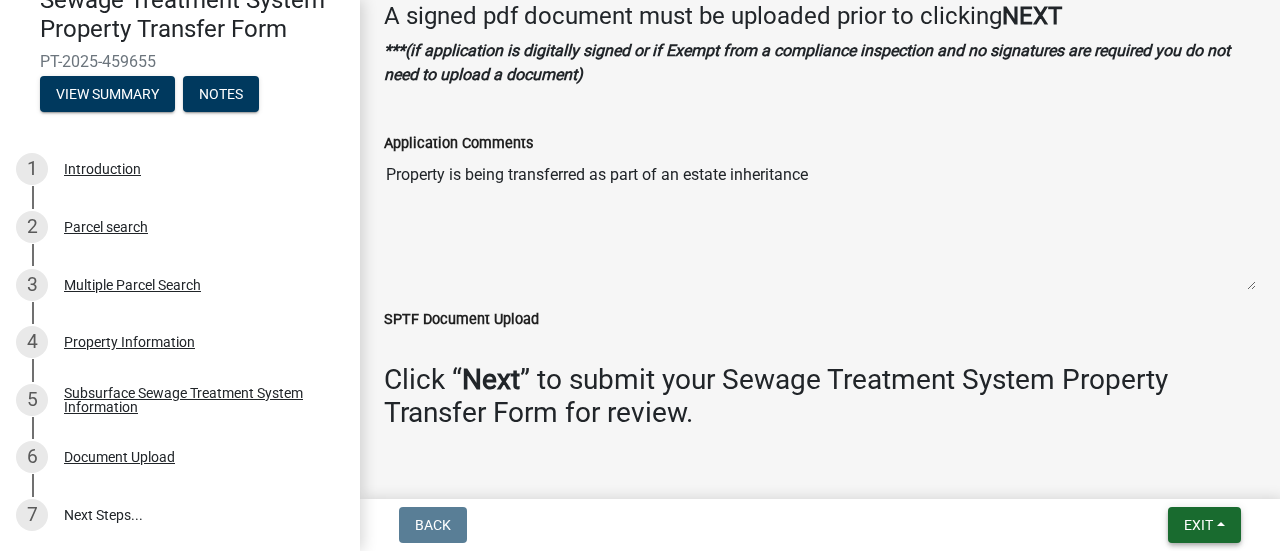 click on "Exit" at bounding box center (1204, 525) 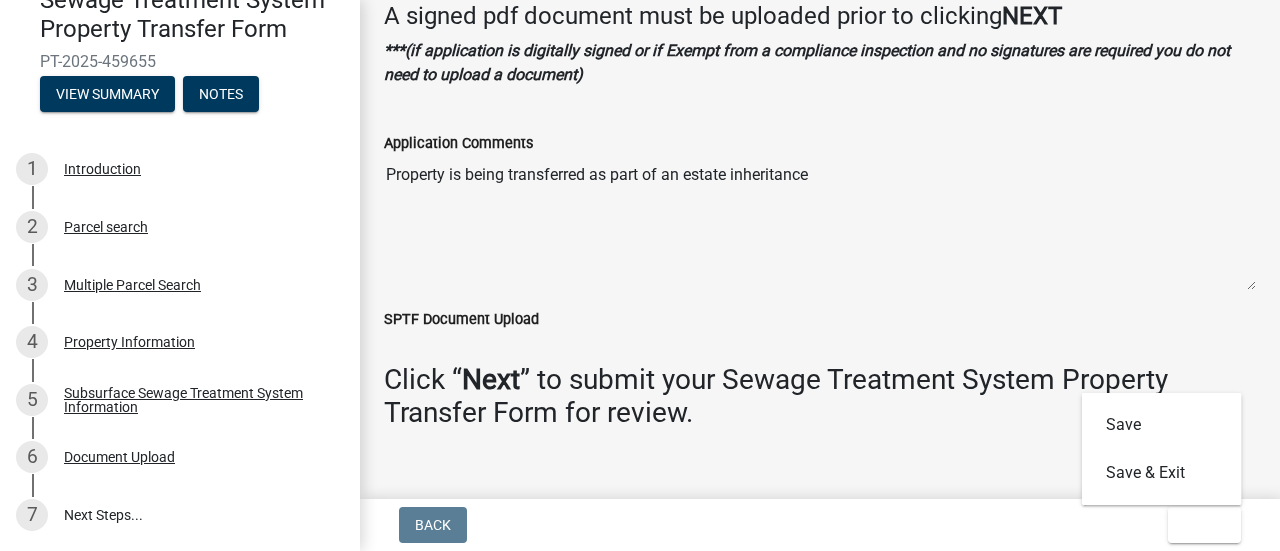click on "Property is being transferred as part of an estate inheritance" at bounding box center (820, 223) 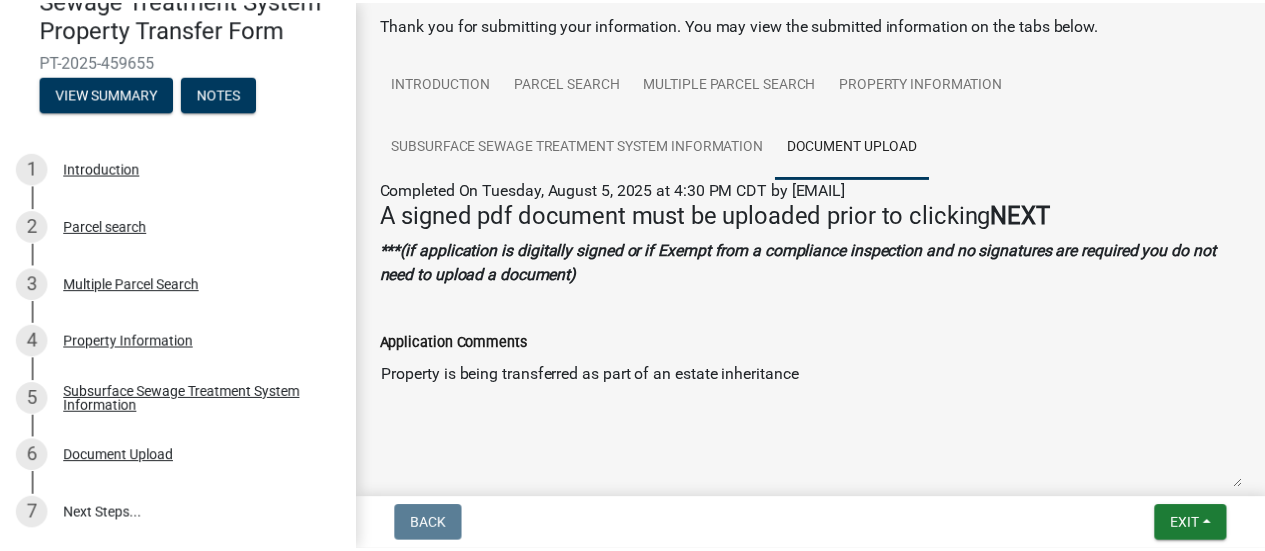 scroll, scrollTop: 200, scrollLeft: 0, axis: vertical 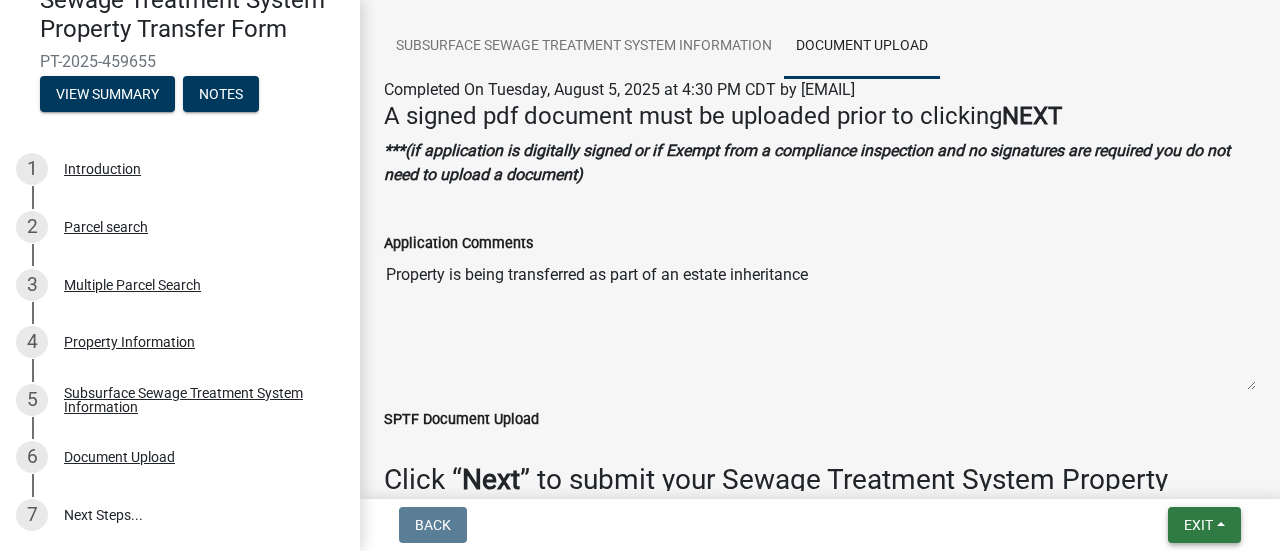 click on "Exit" at bounding box center (1204, 525) 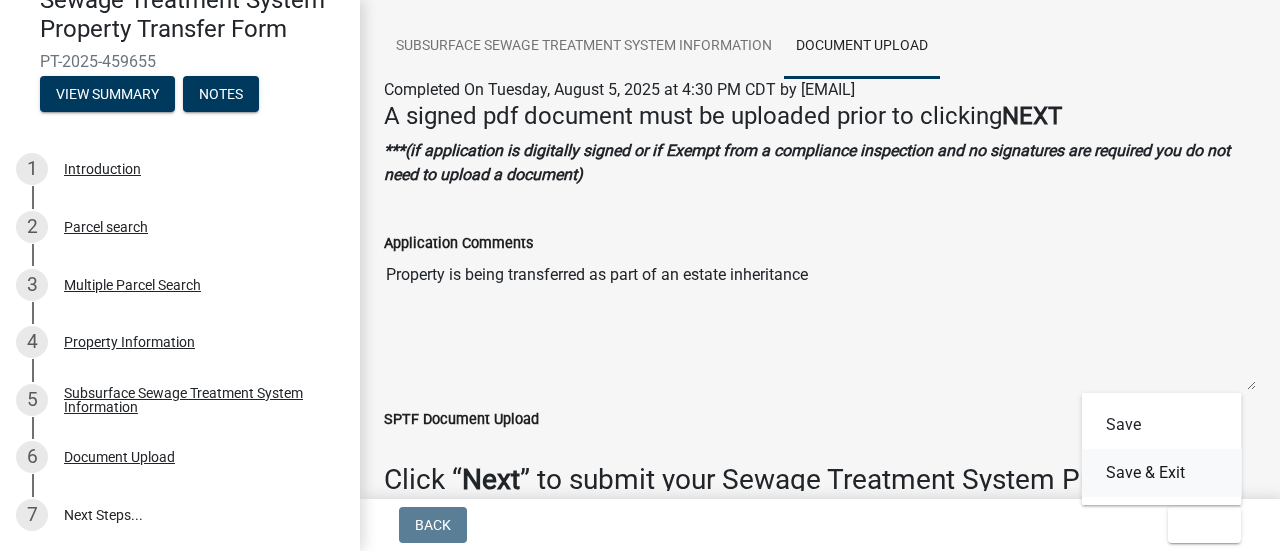 click on "Save & Exit" at bounding box center [1162, 473] 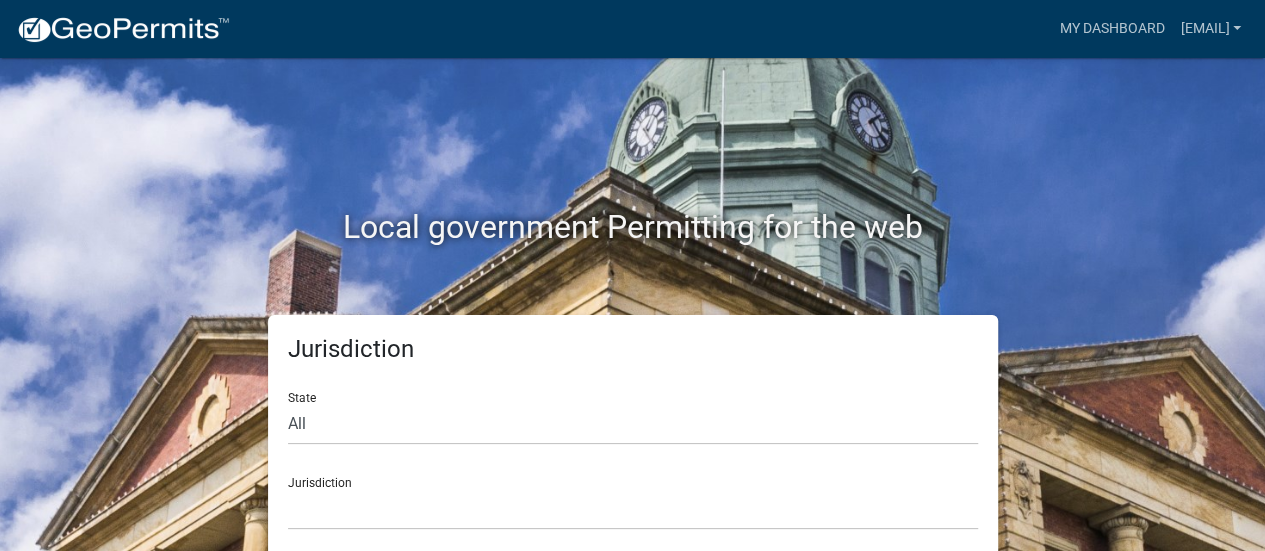 scroll, scrollTop: 16, scrollLeft: 0, axis: vertical 